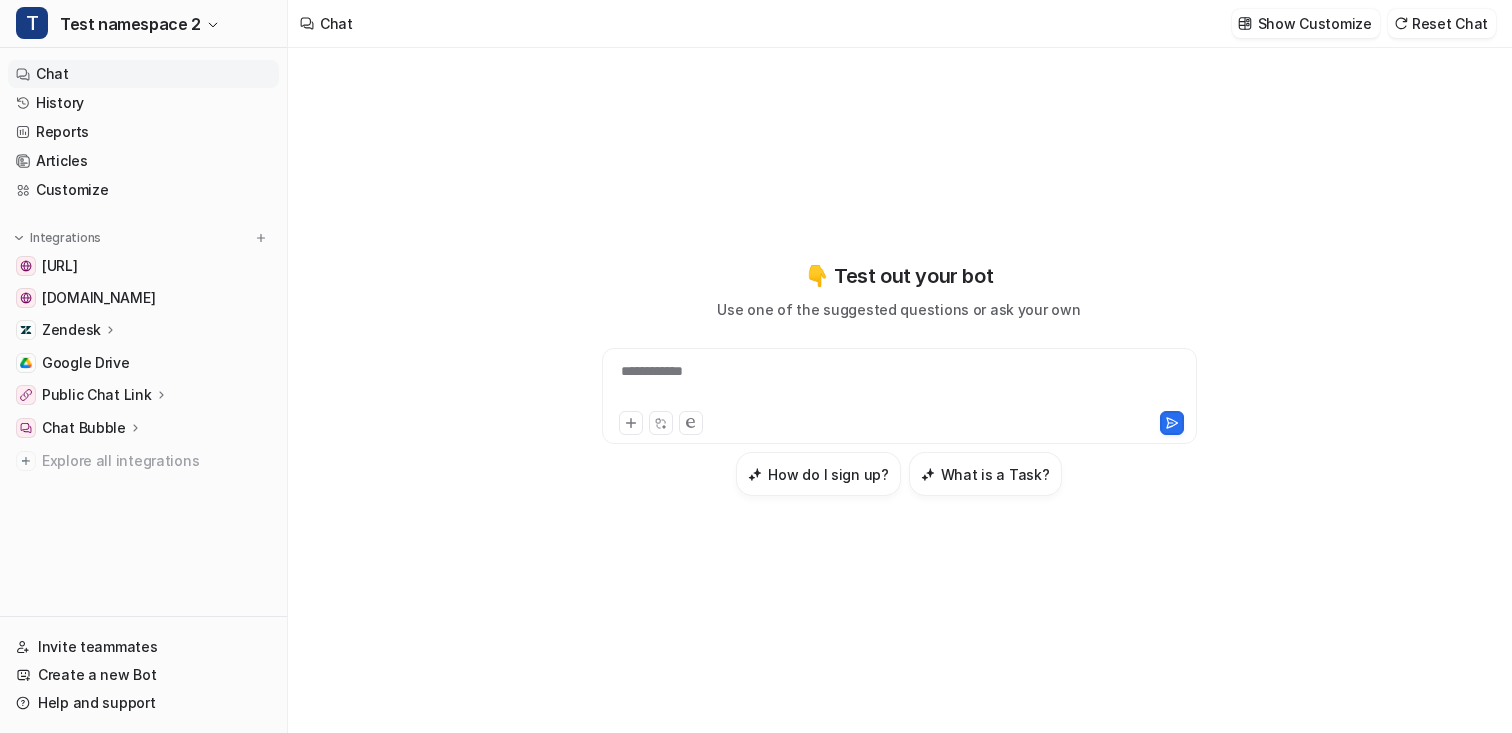 scroll, scrollTop: 0, scrollLeft: 0, axis: both 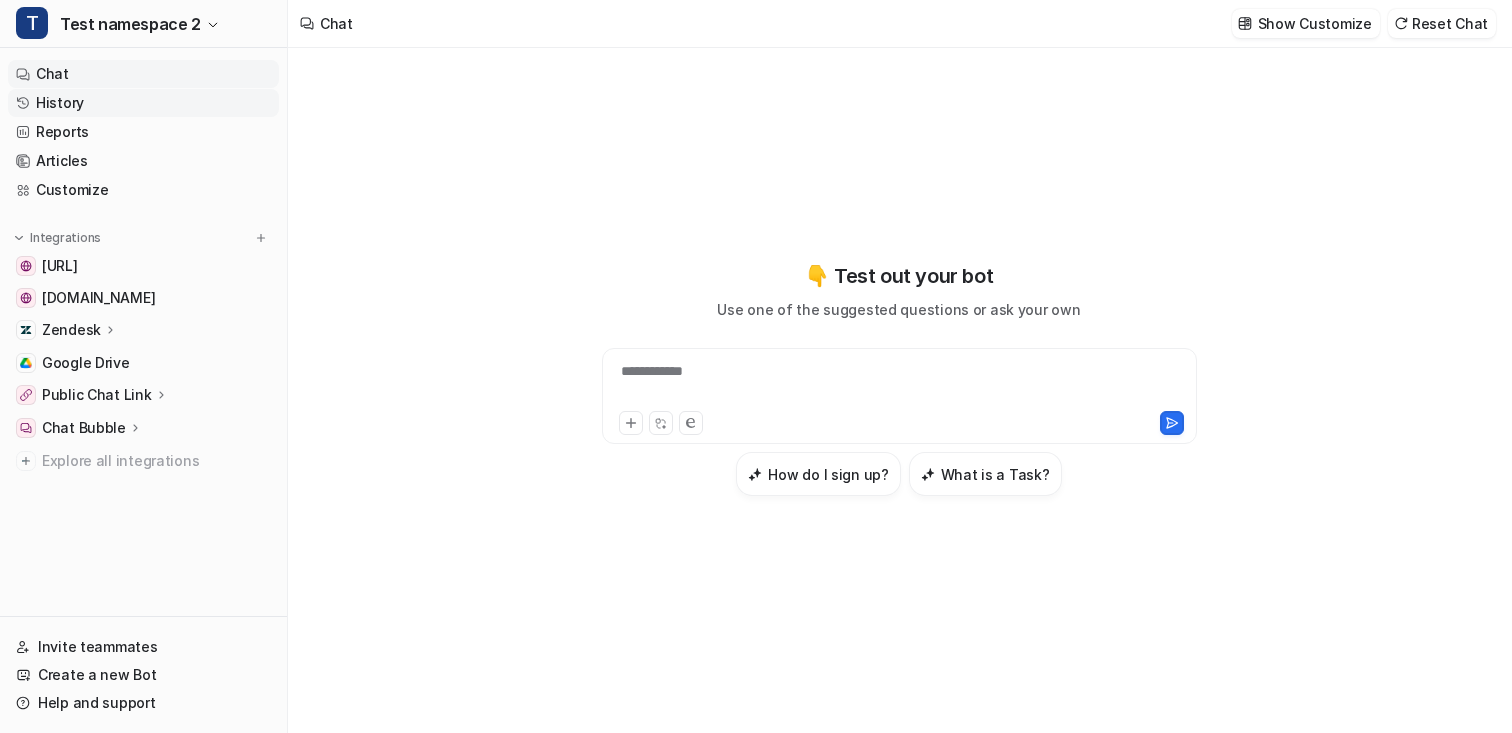 click on "History" at bounding box center [143, 103] 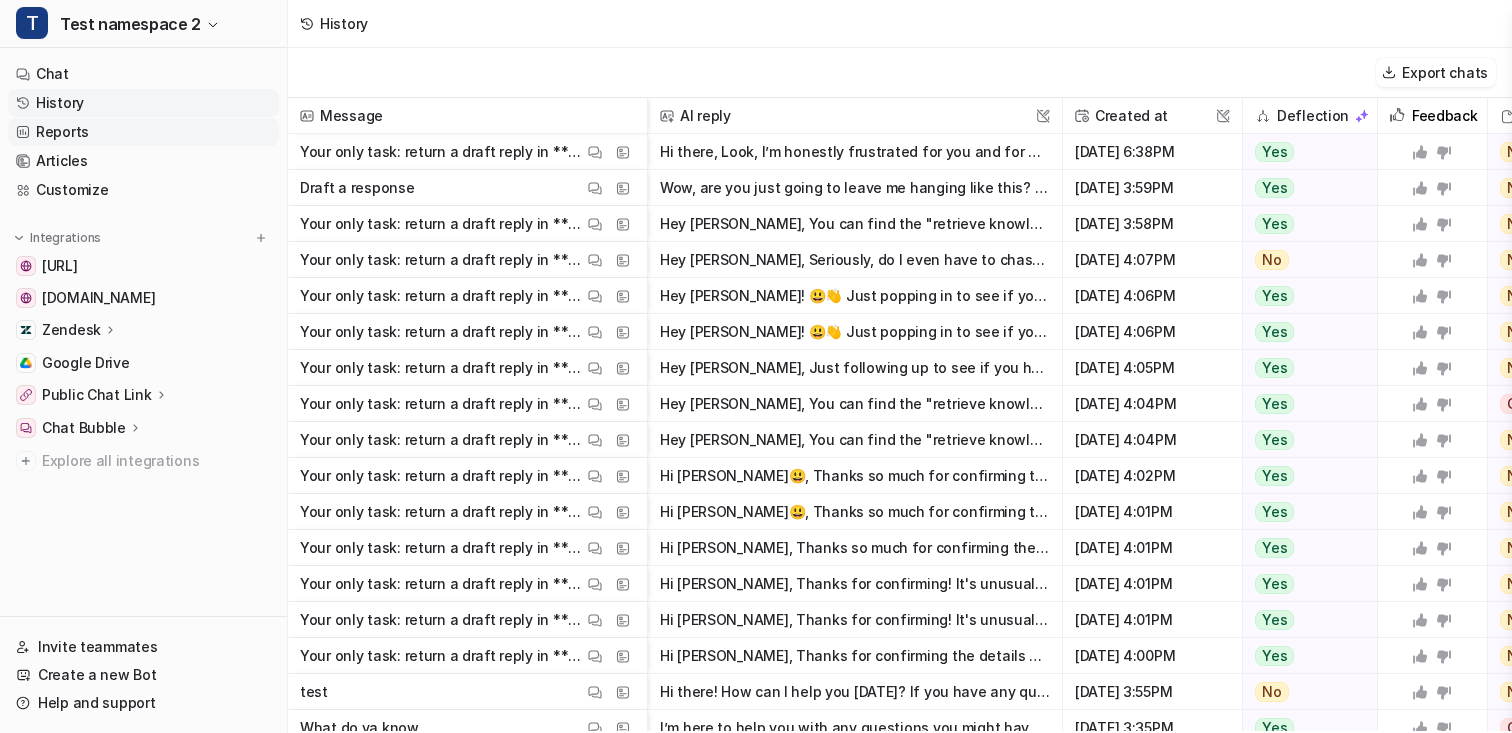 click on "Reports" at bounding box center (143, 132) 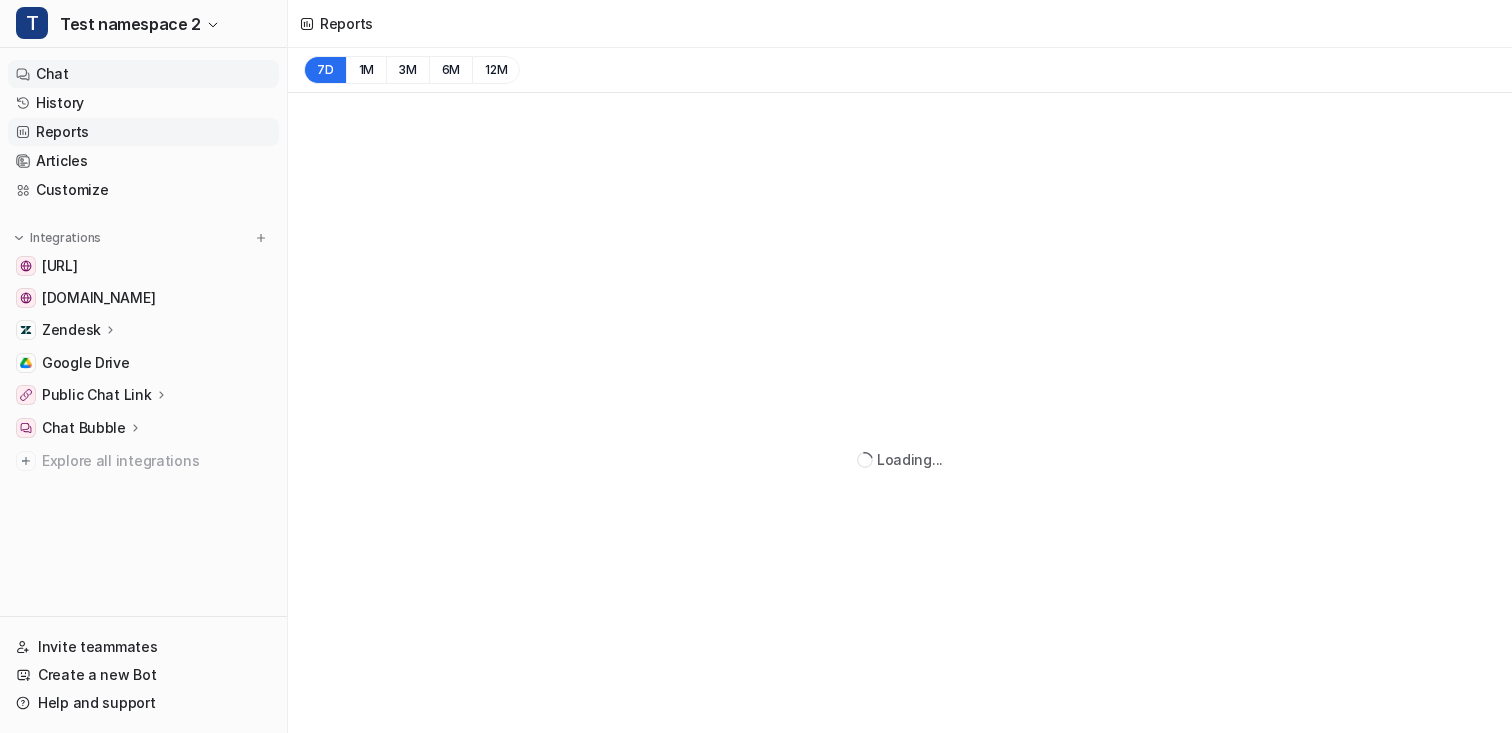 click on "Chat" at bounding box center [143, 74] 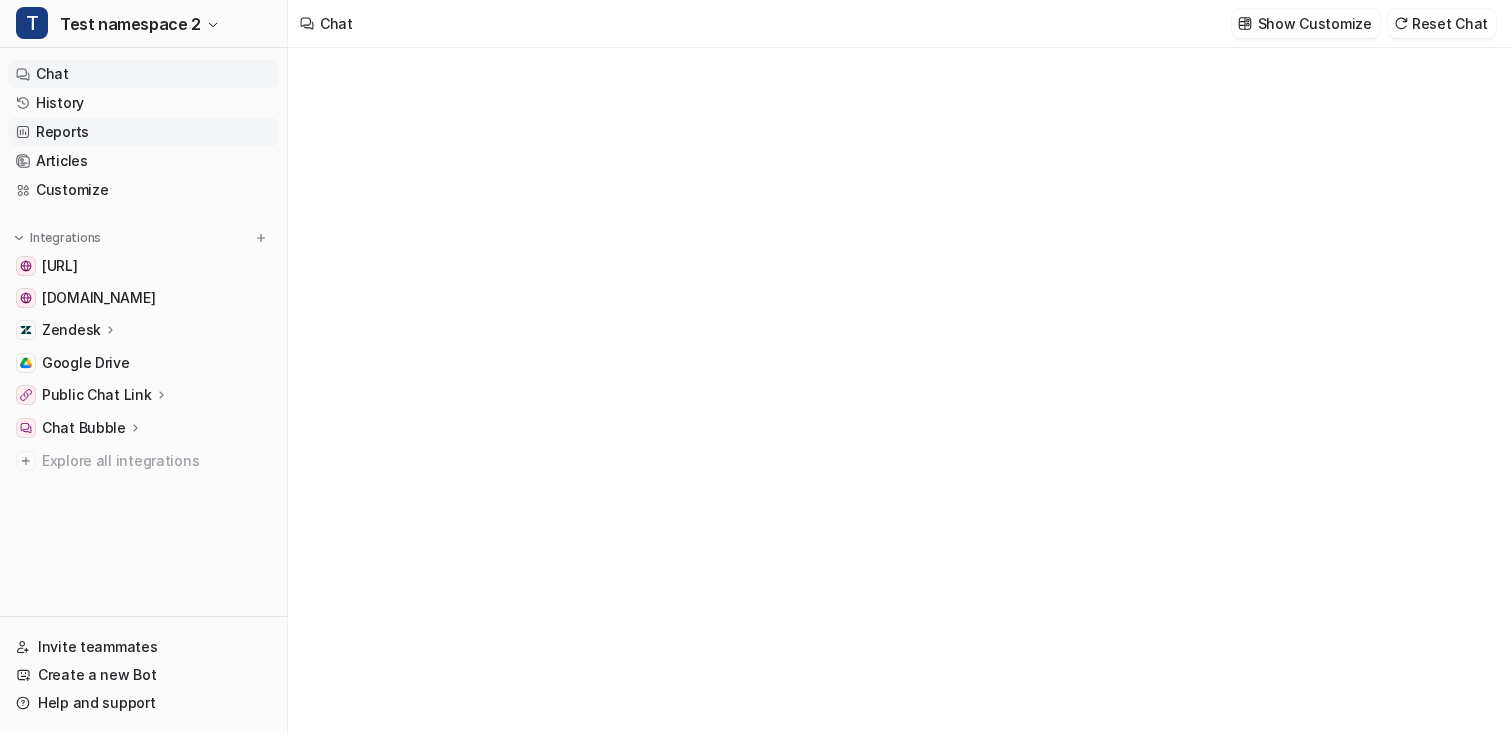 click on "Reports" at bounding box center [143, 132] 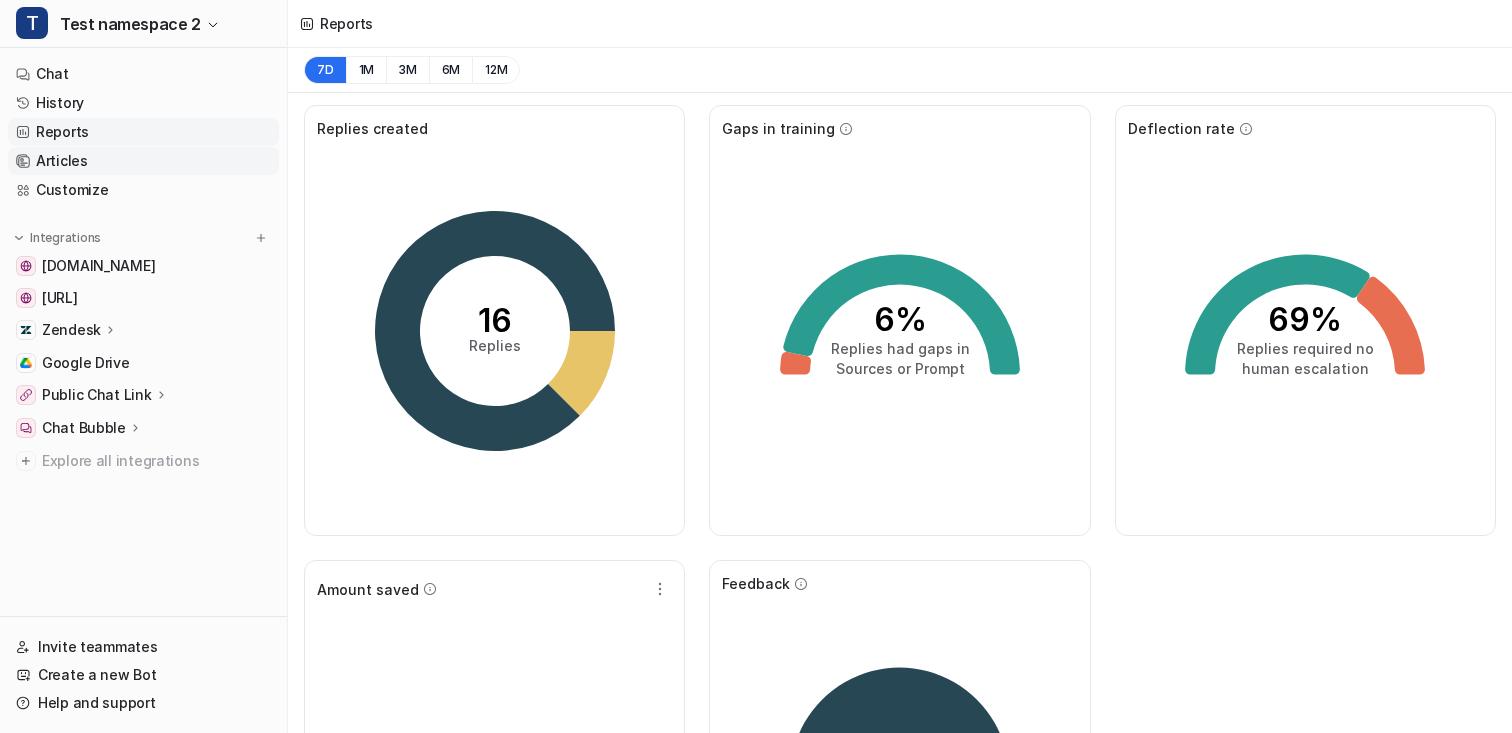 click on "Articles" at bounding box center (143, 161) 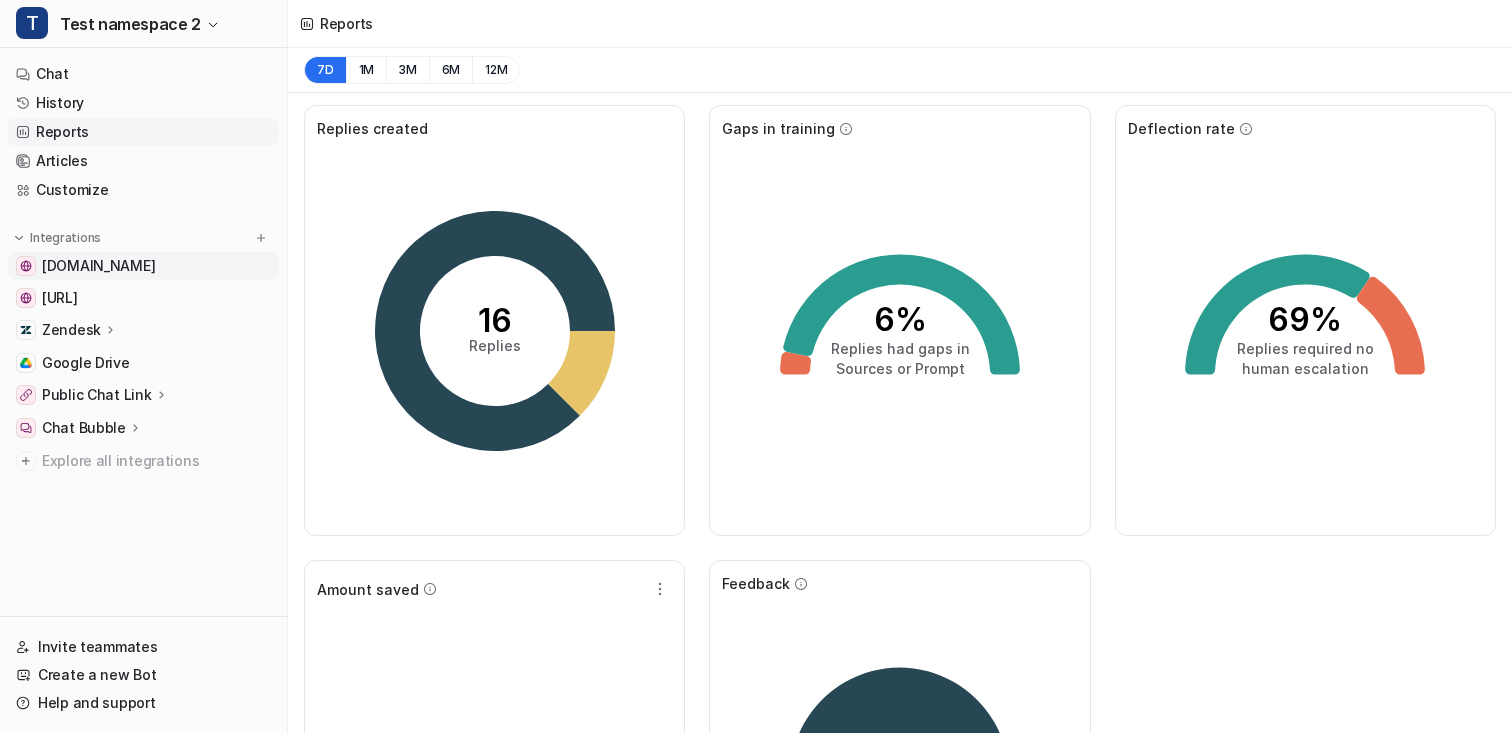 click on "[DOMAIN_NAME]" at bounding box center (98, 266) 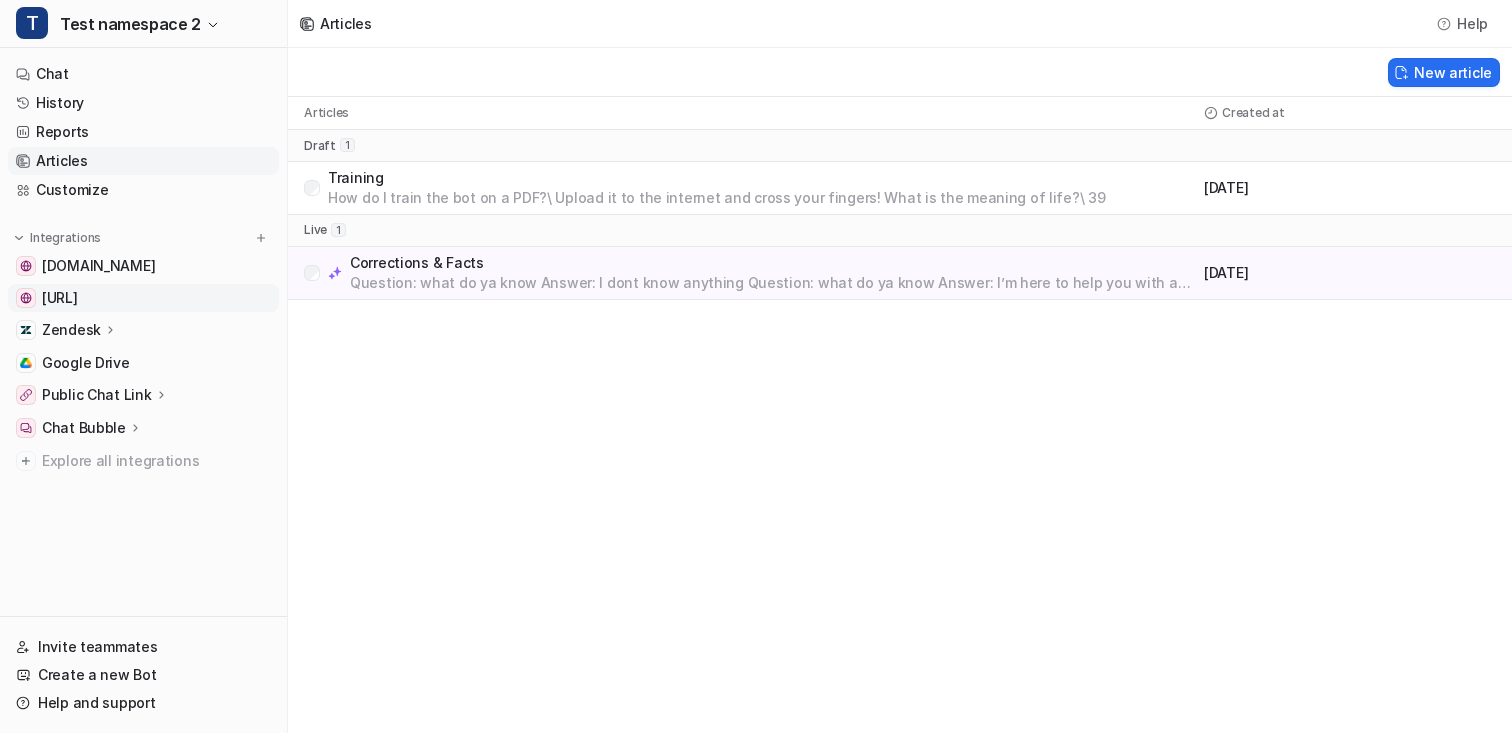 click on "[URL]" at bounding box center [60, 298] 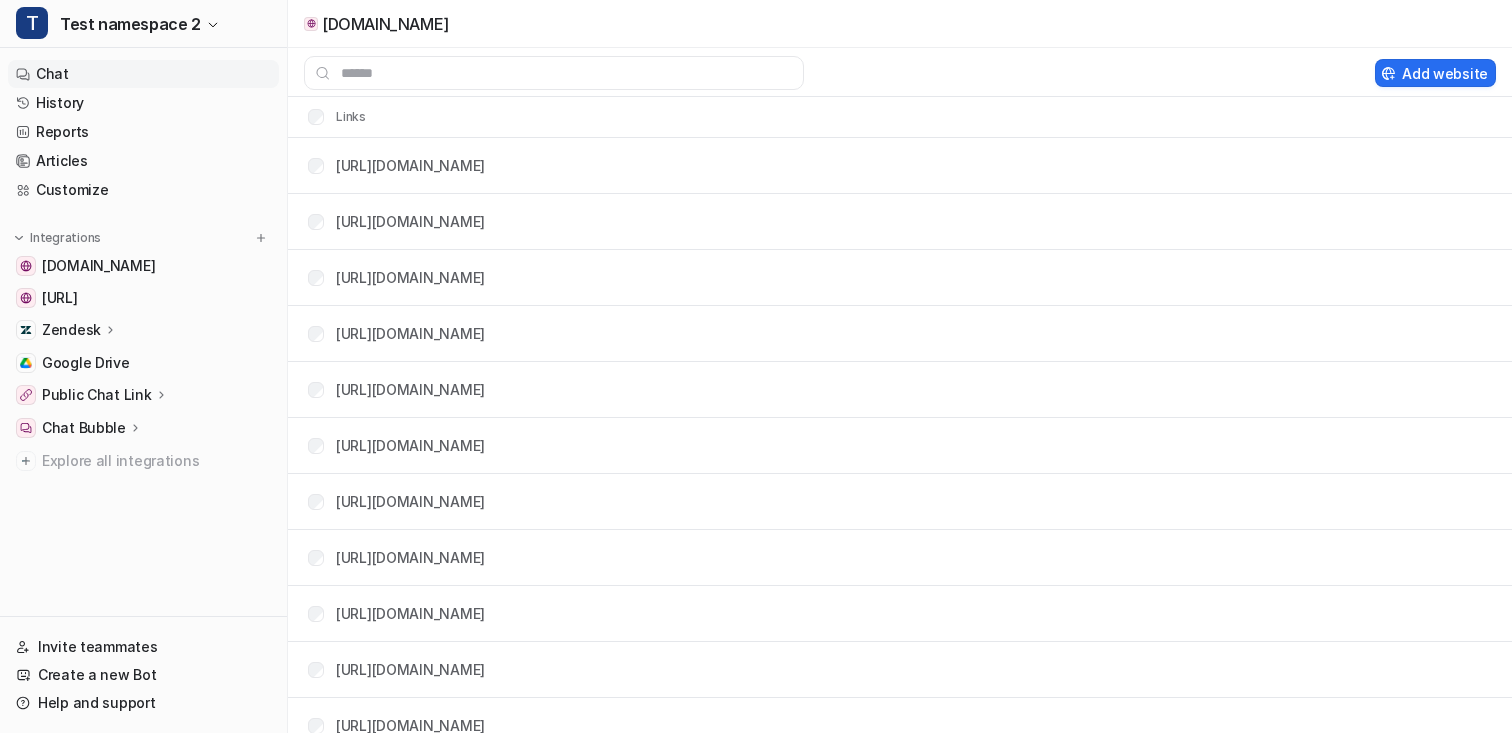 click on "Chat" at bounding box center (143, 74) 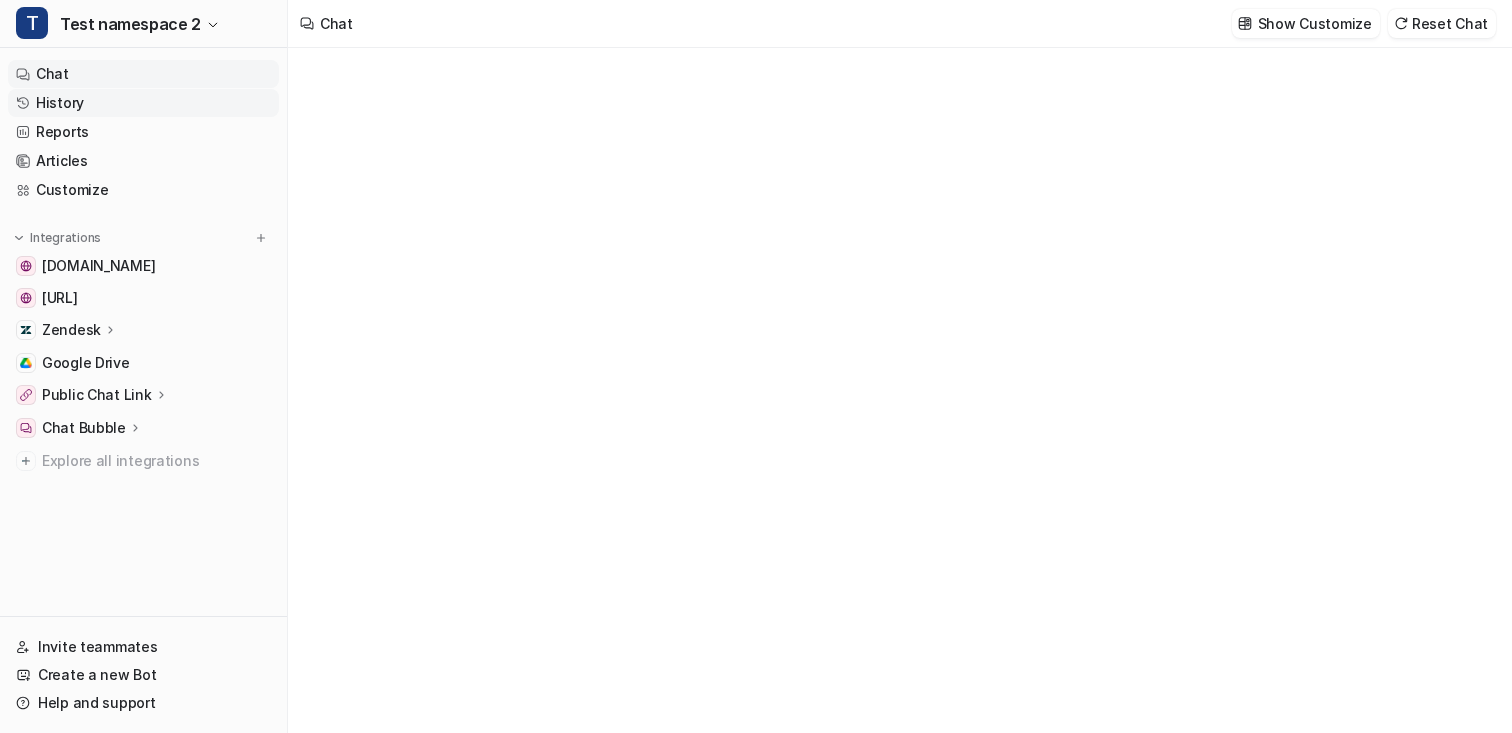 click on "History" at bounding box center [143, 103] 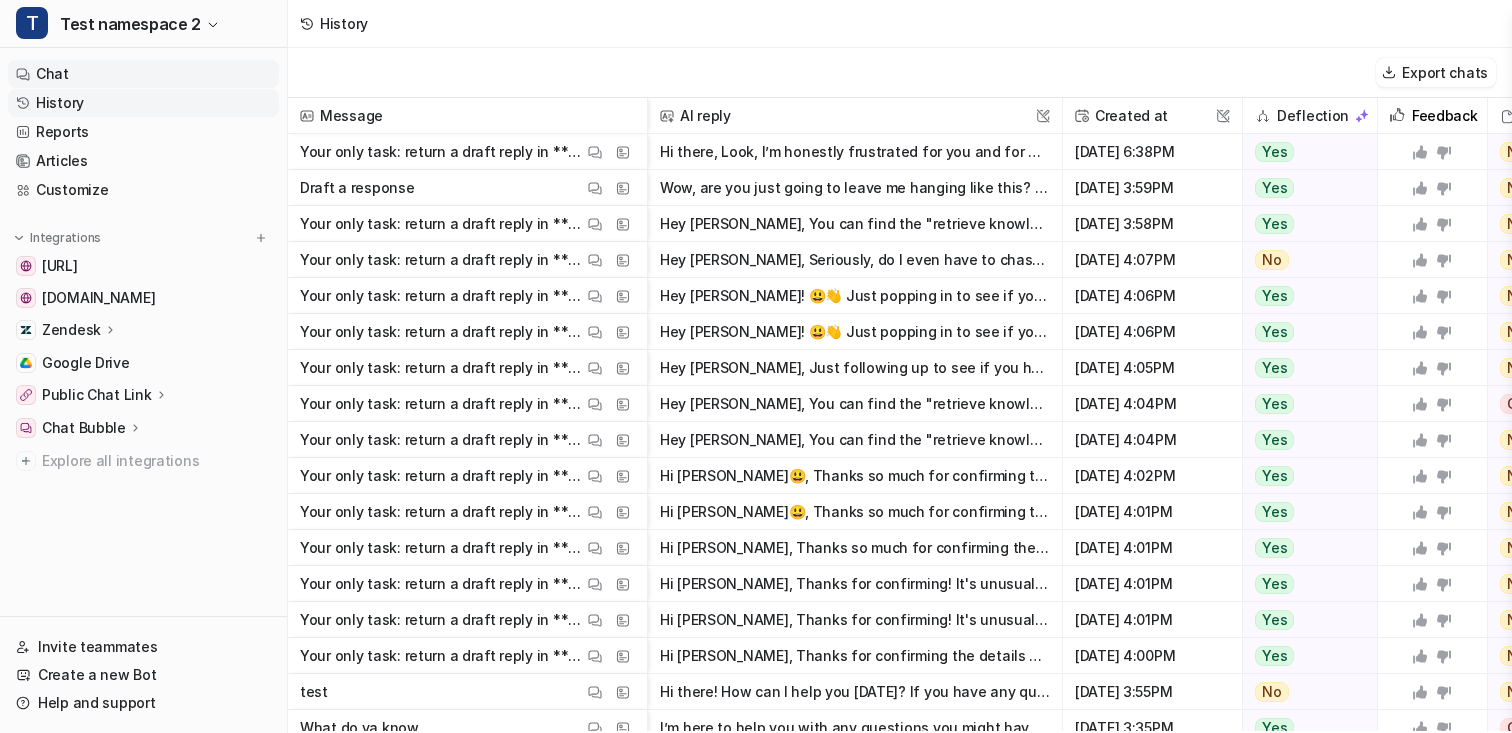 click on "Chat" at bounding box center [143, 74] 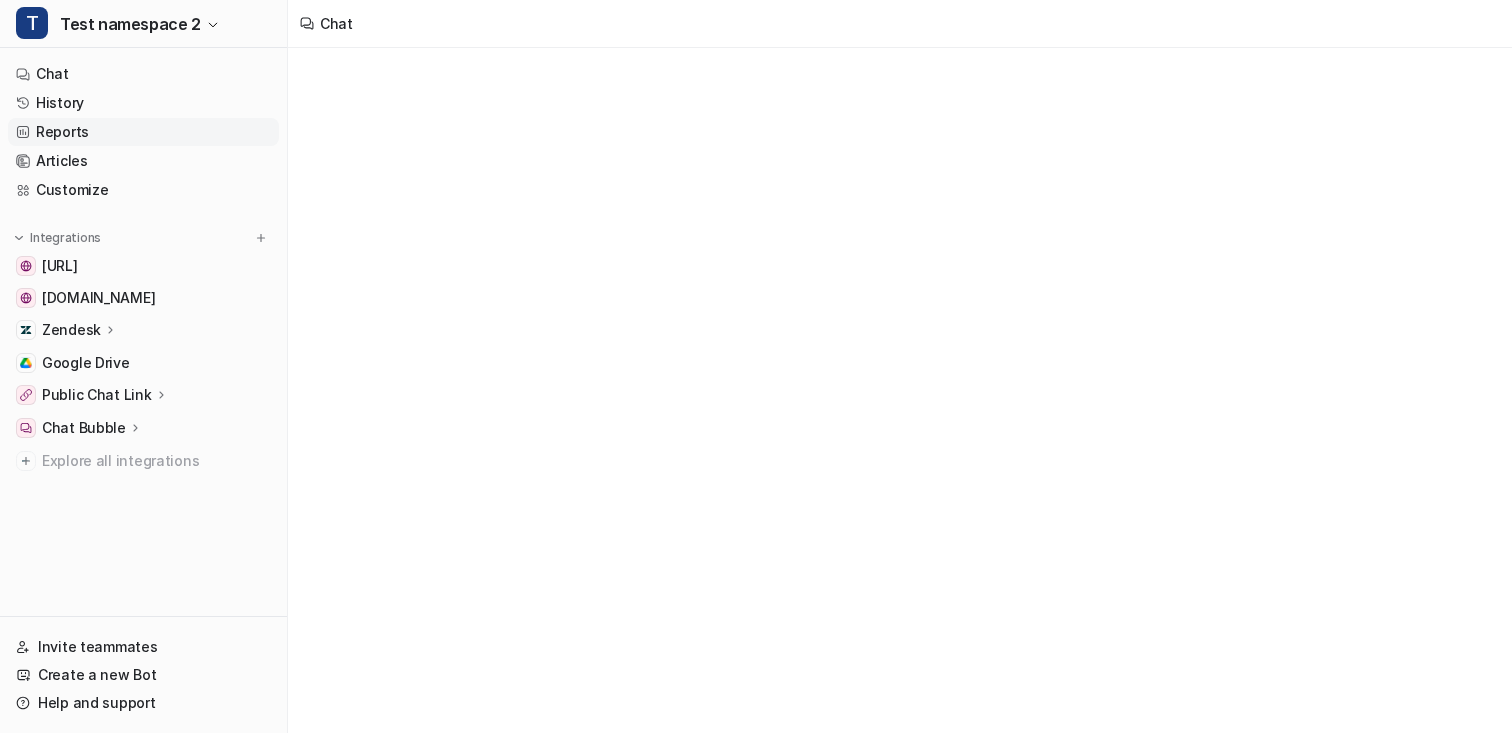 click on "Reports" at bounding box center (143, 132) 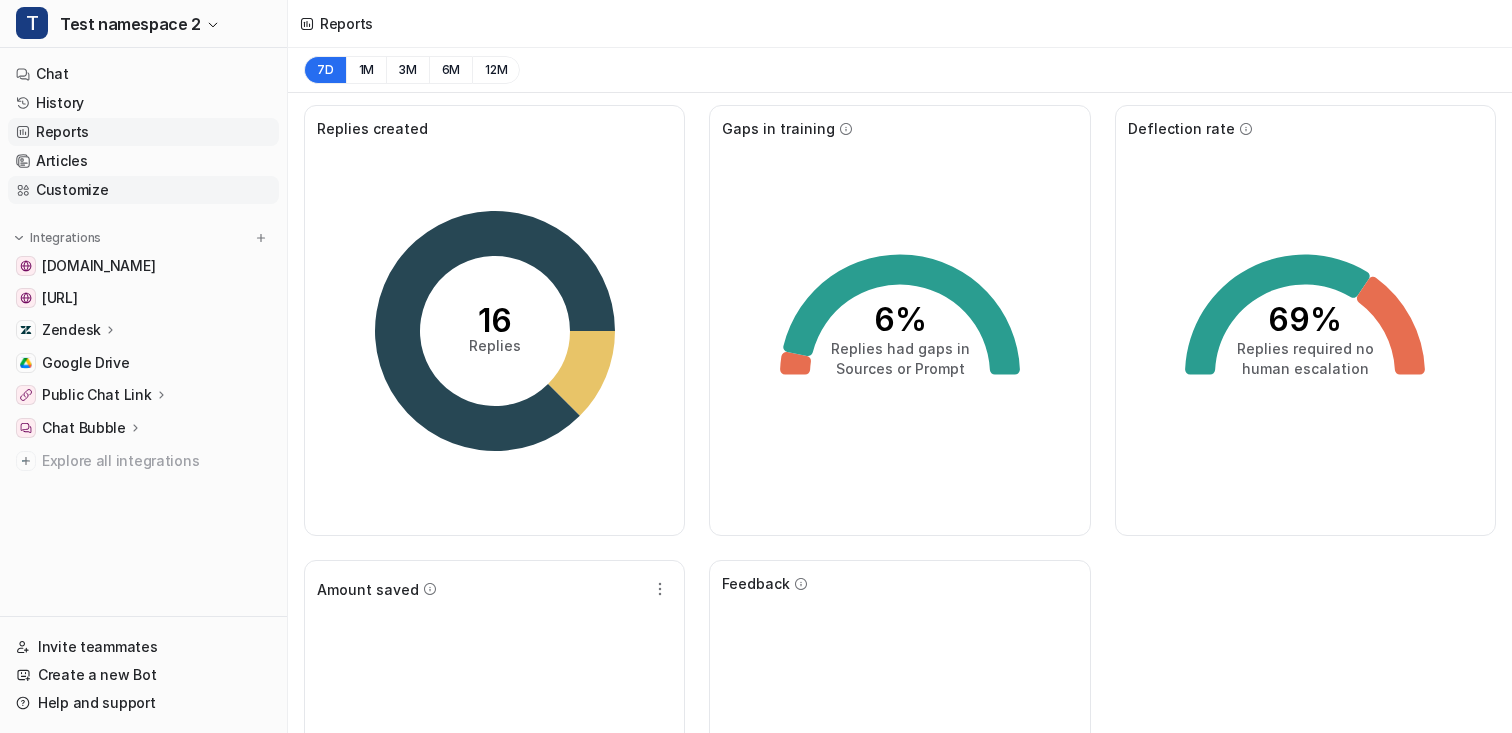 click on "Customize" at bounding box center [143, 190] 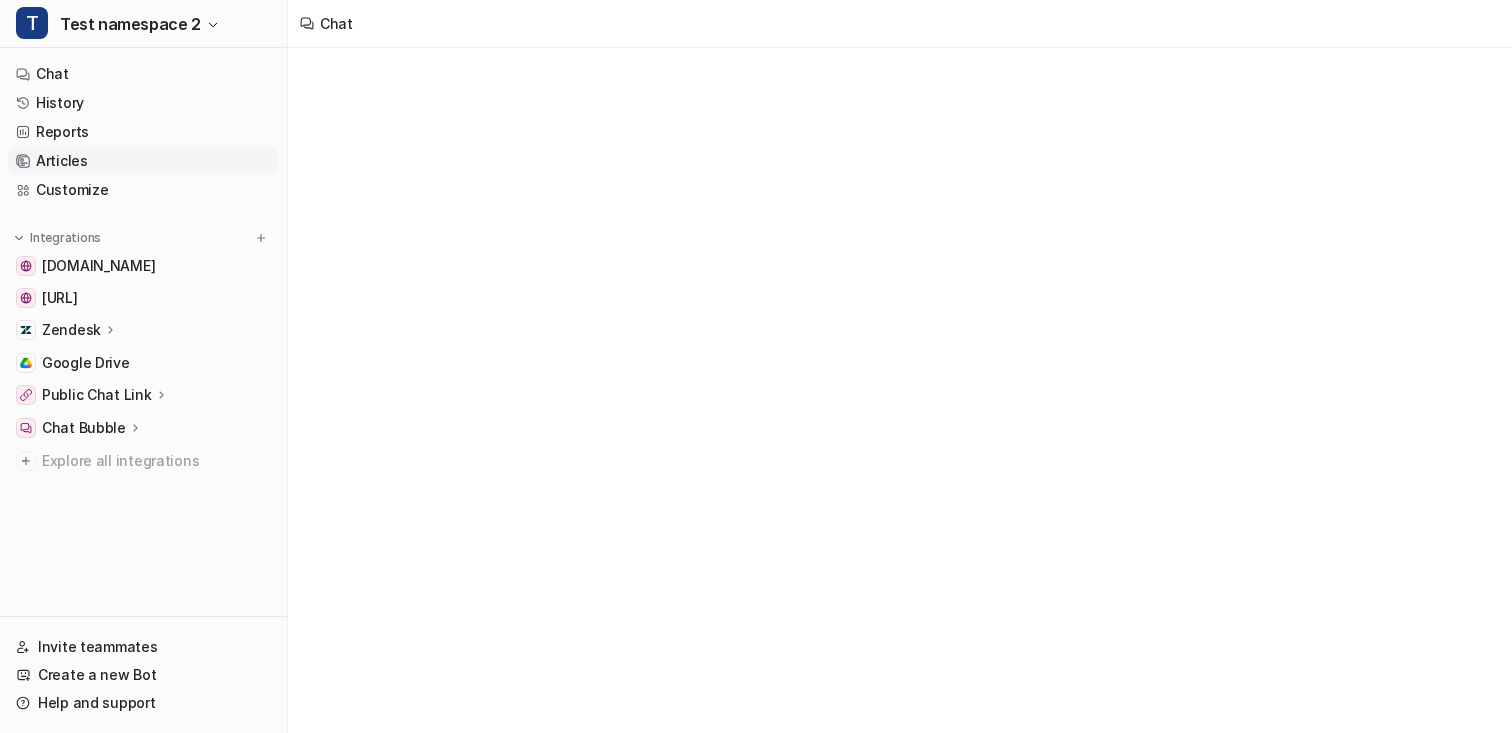 click on "Articles" at bounding box center (143, 161) 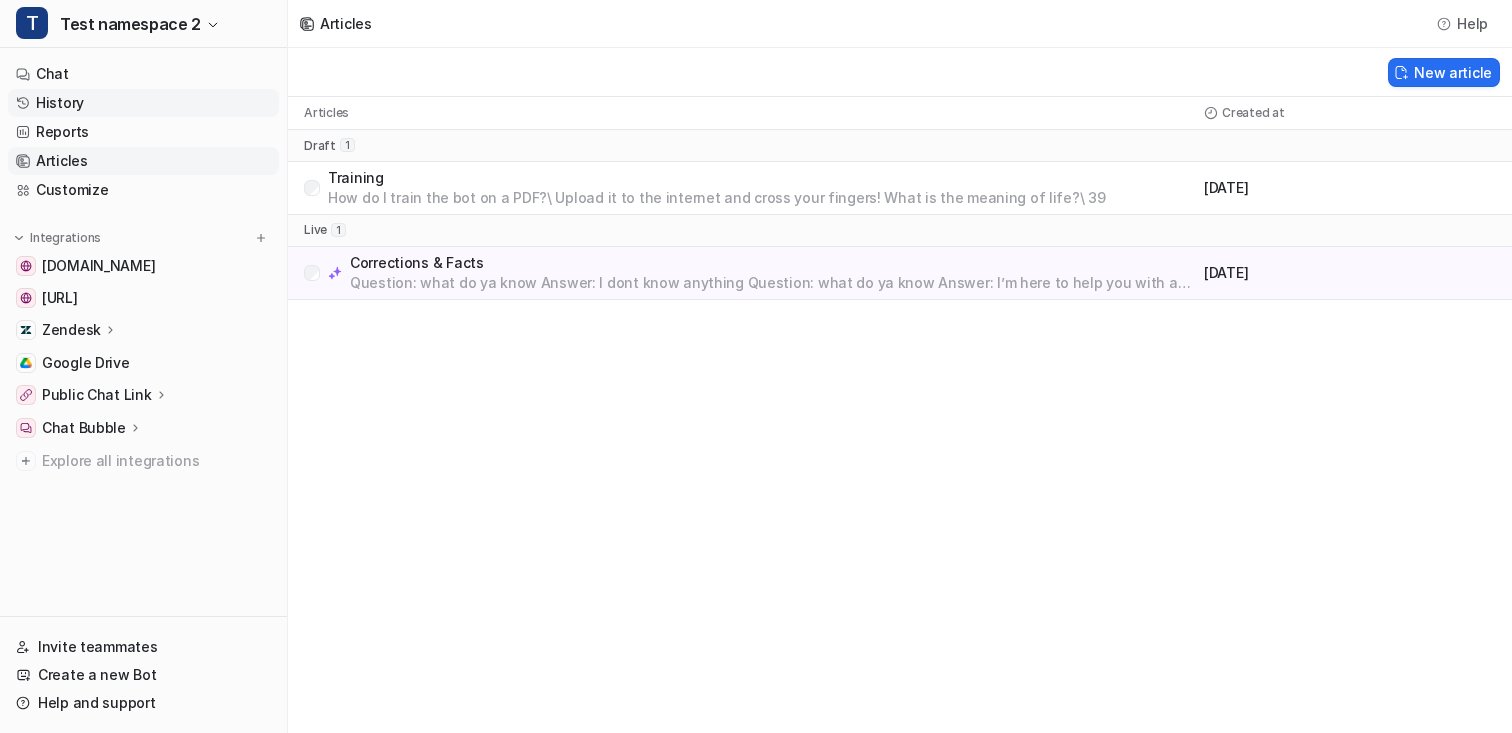 click on "History" at bounding box center [143, 103] 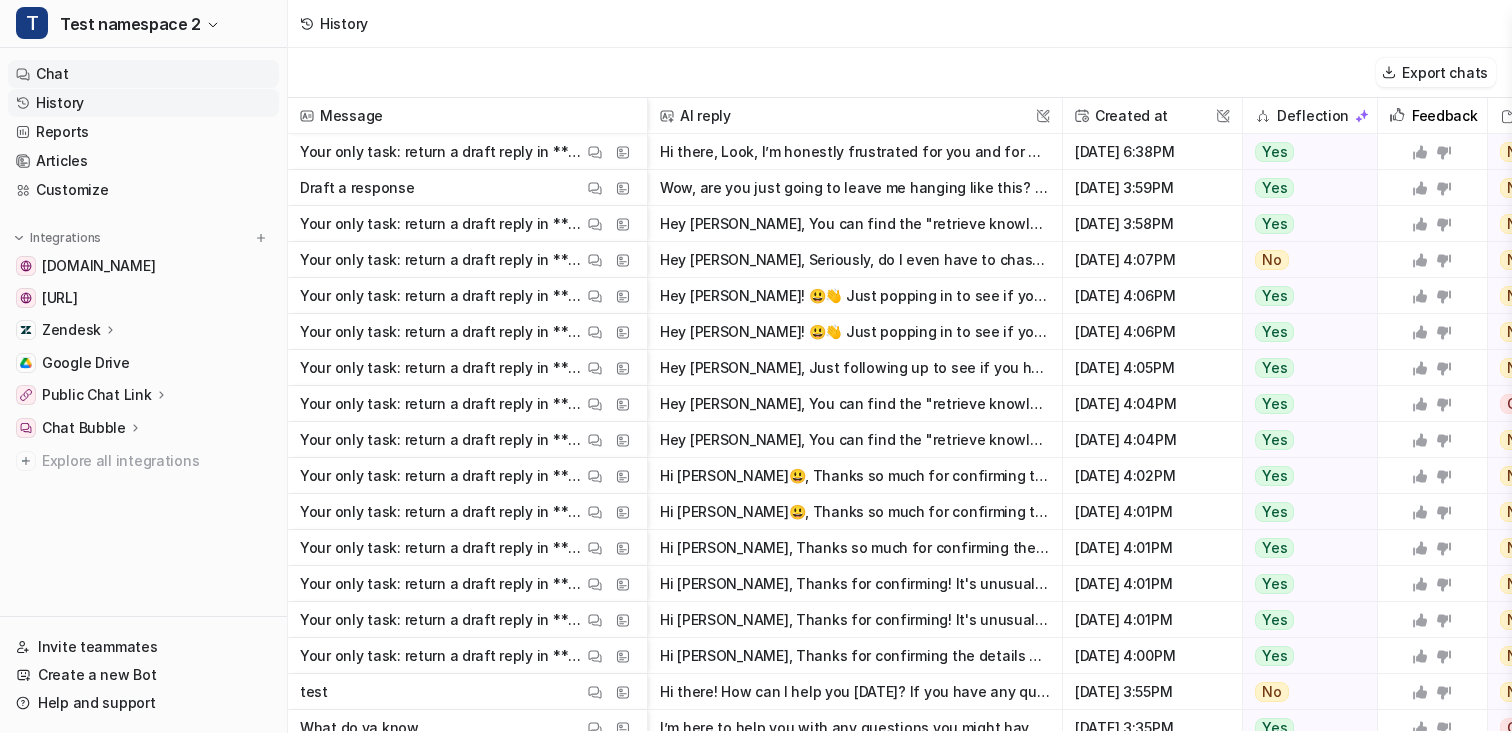 click on "Chat" at bounding box center (143, 74) 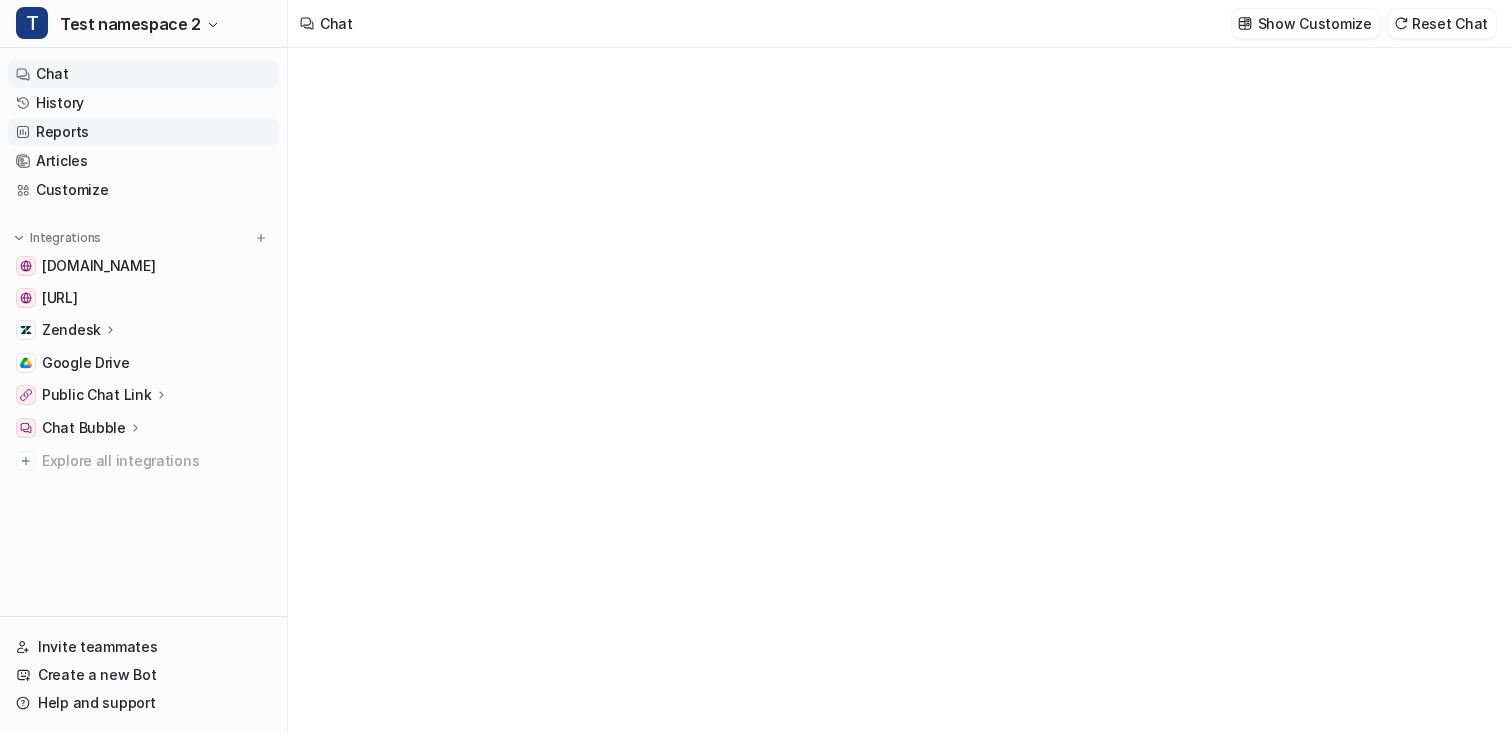 click on "Reports" at bounding box center (143, 132) 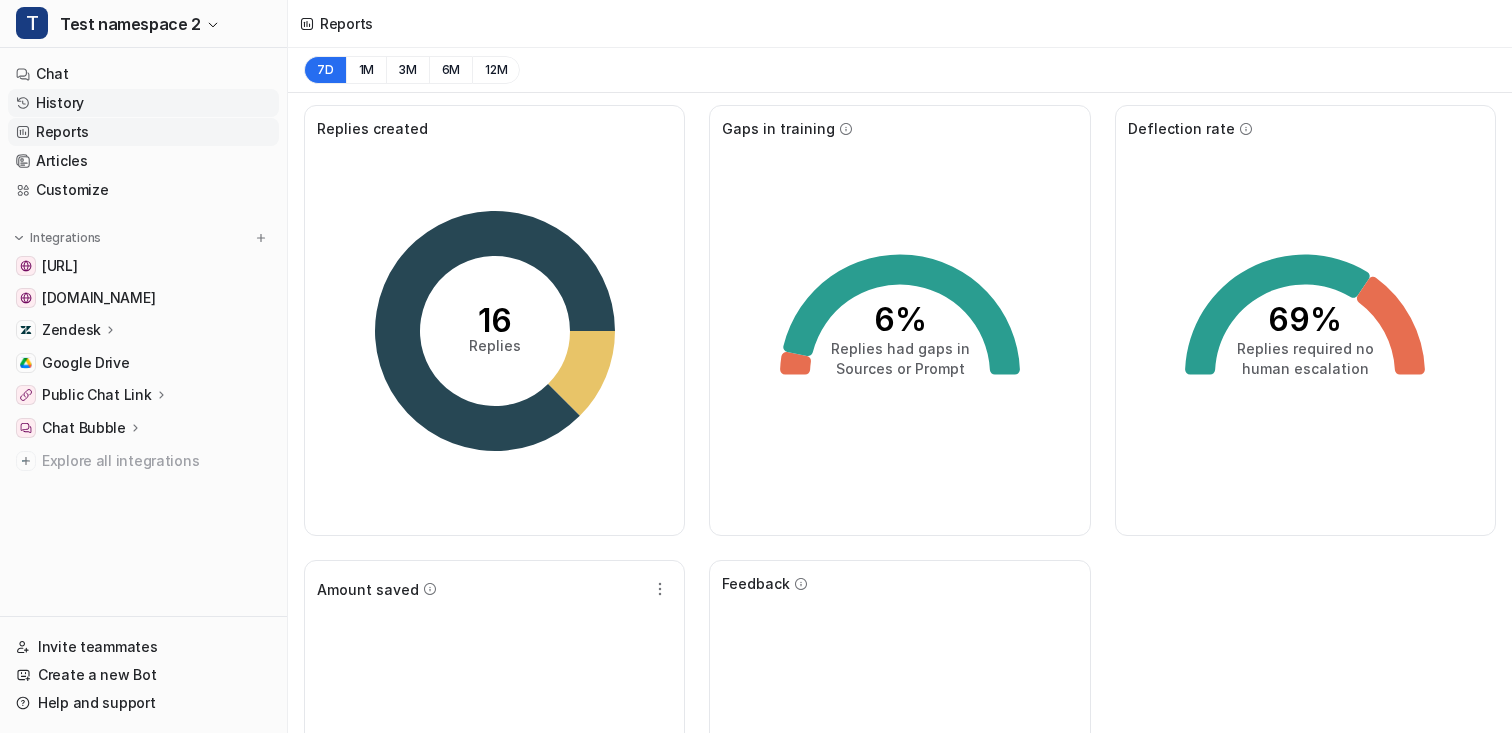 click on "History" at bounding box center [143, 103] 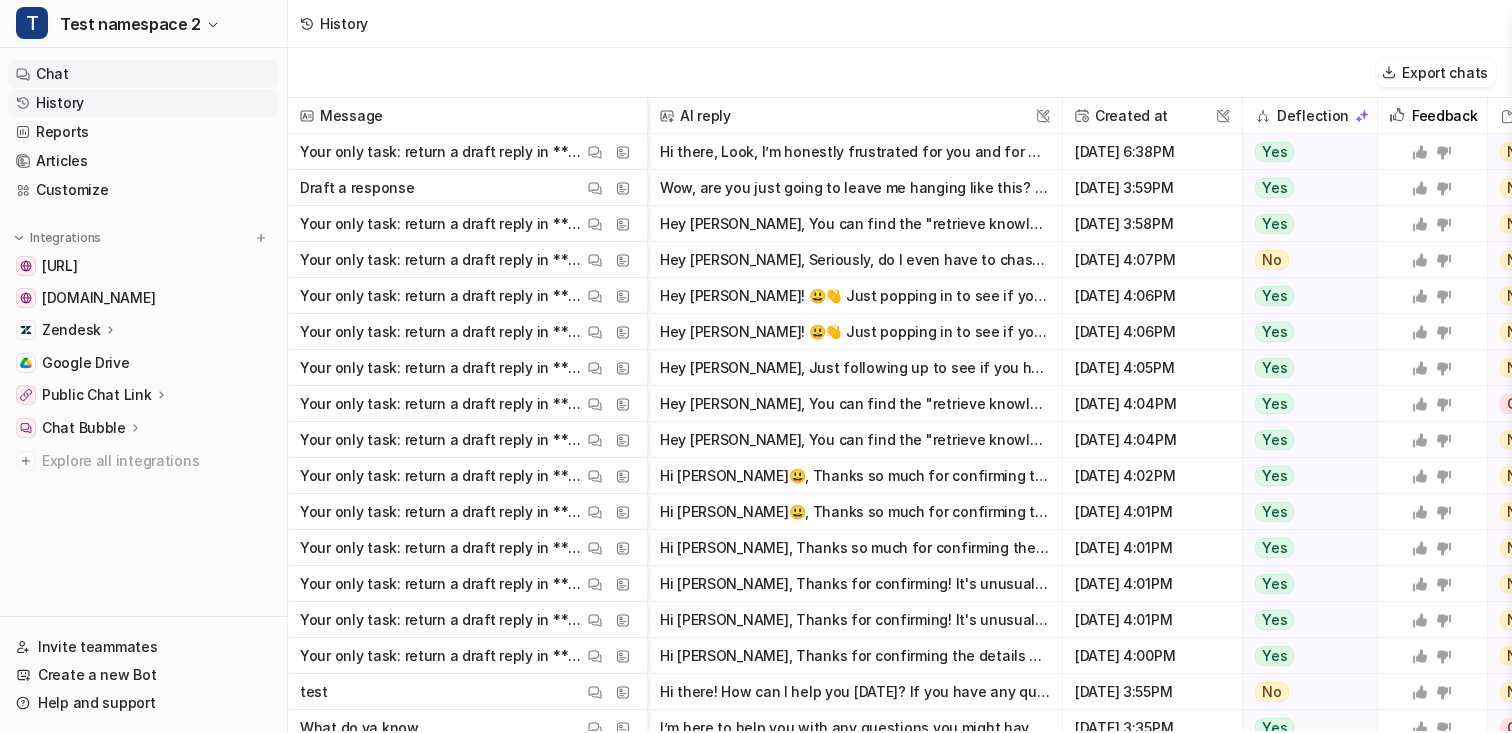 click on "Chat" at bounding box center (143, 74) 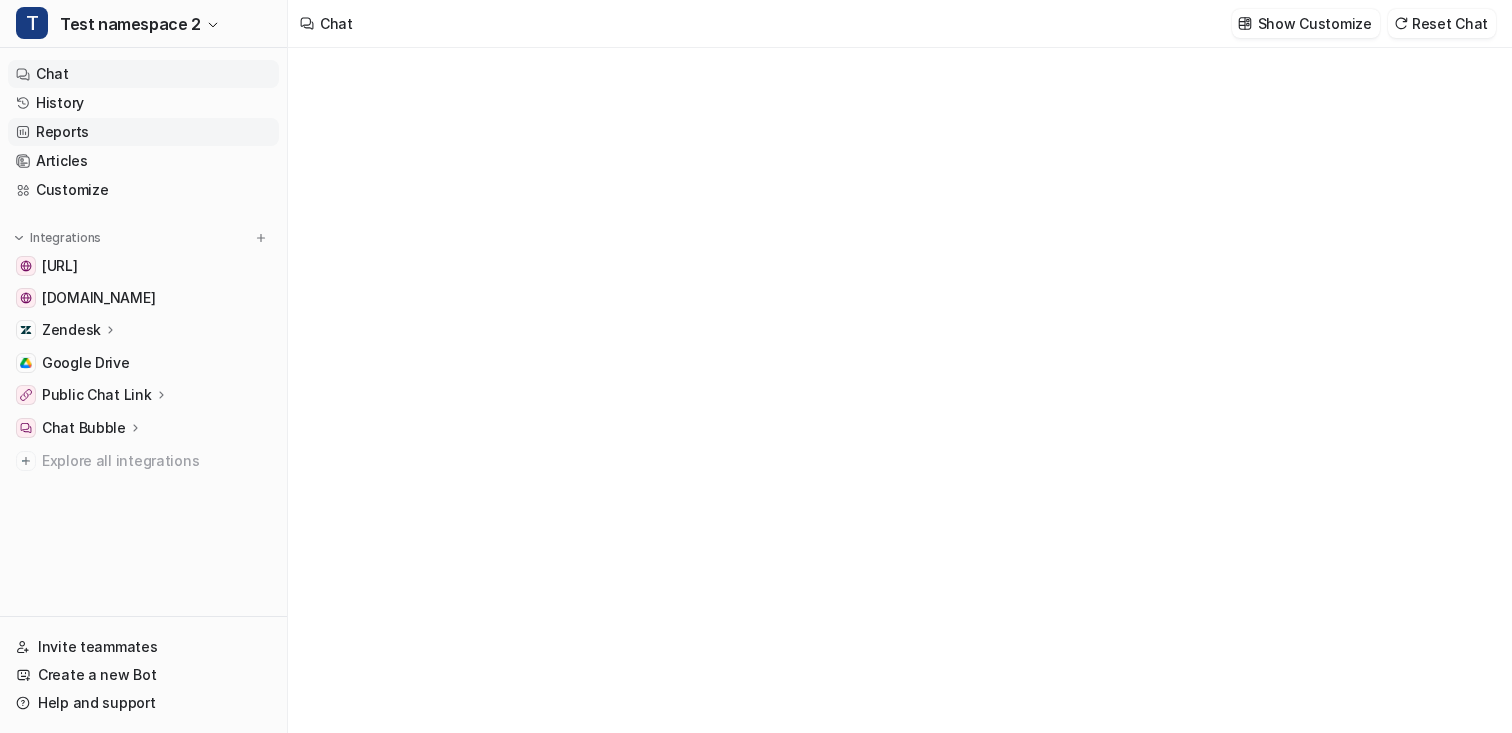 click on "Reports" at bounding box center (143, 132) 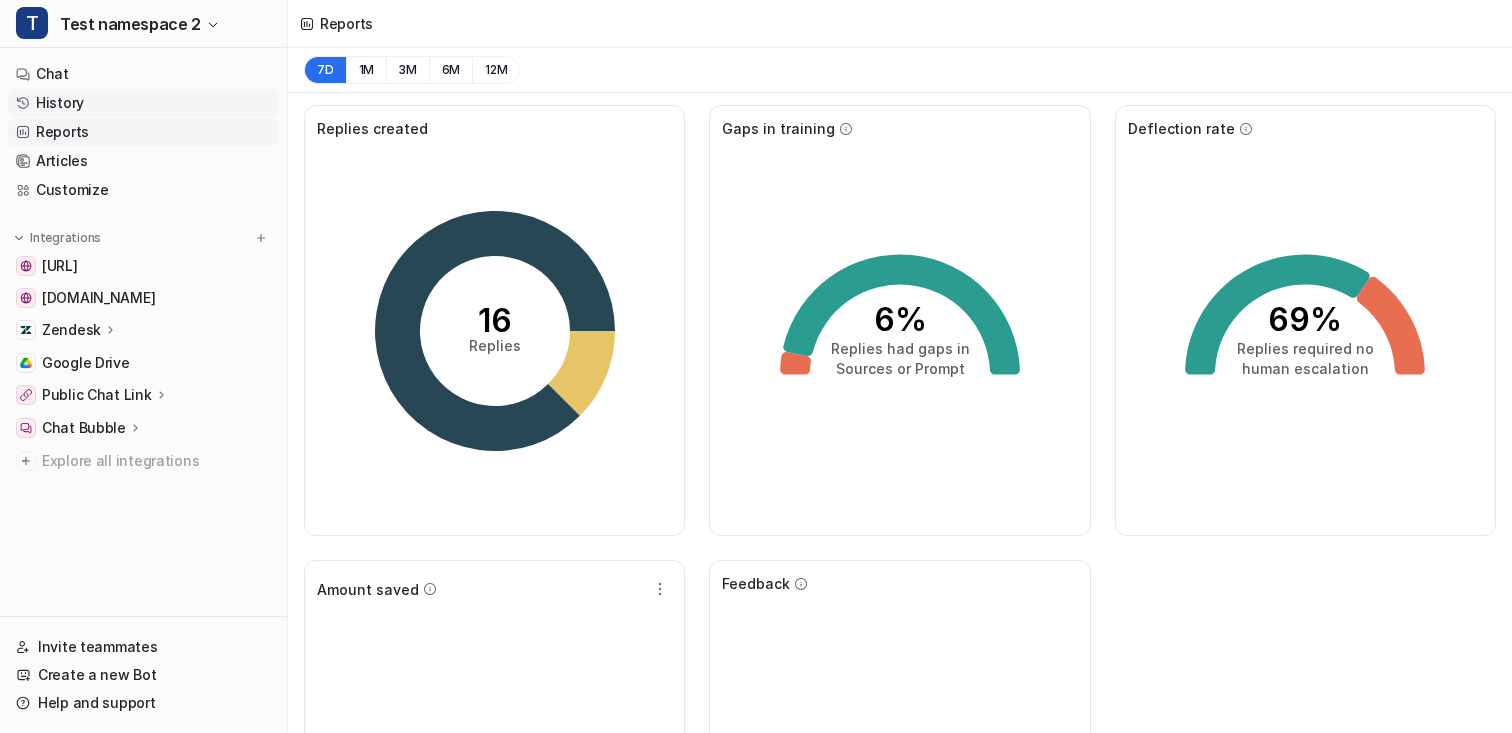 click on "History" at bounding box center (143, 103) 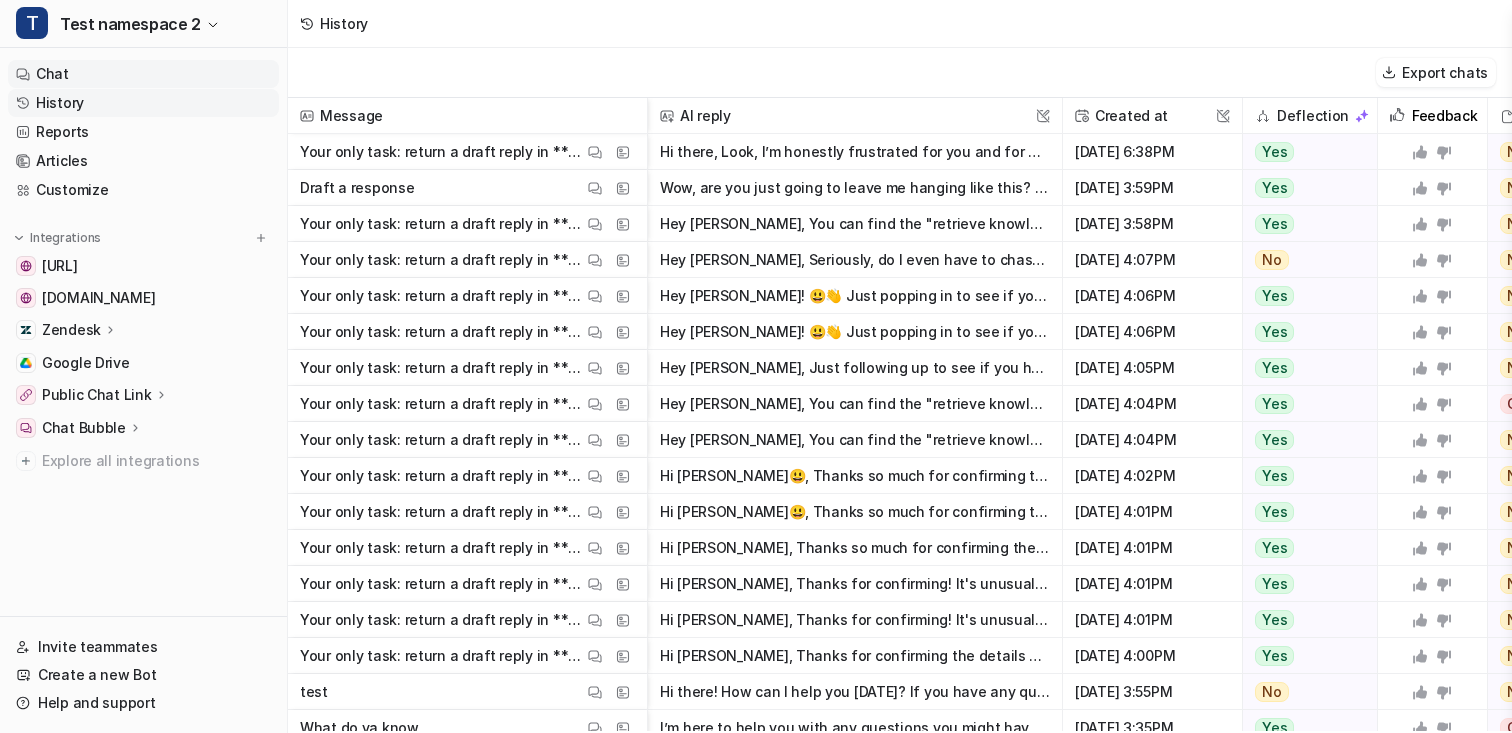 click on "Chat" at bounding box center (143, 74) 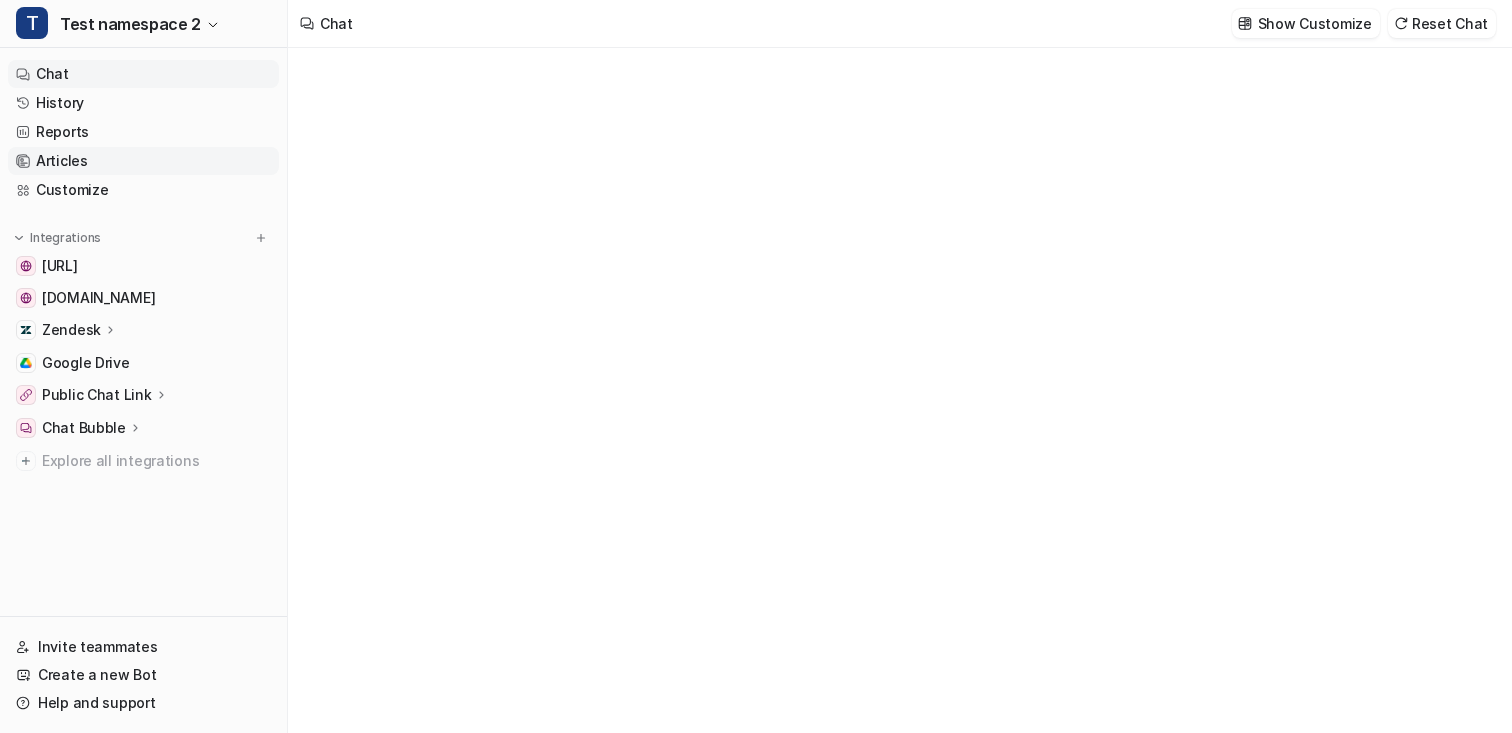 click on "Articles" at bounding box center [143, 161] 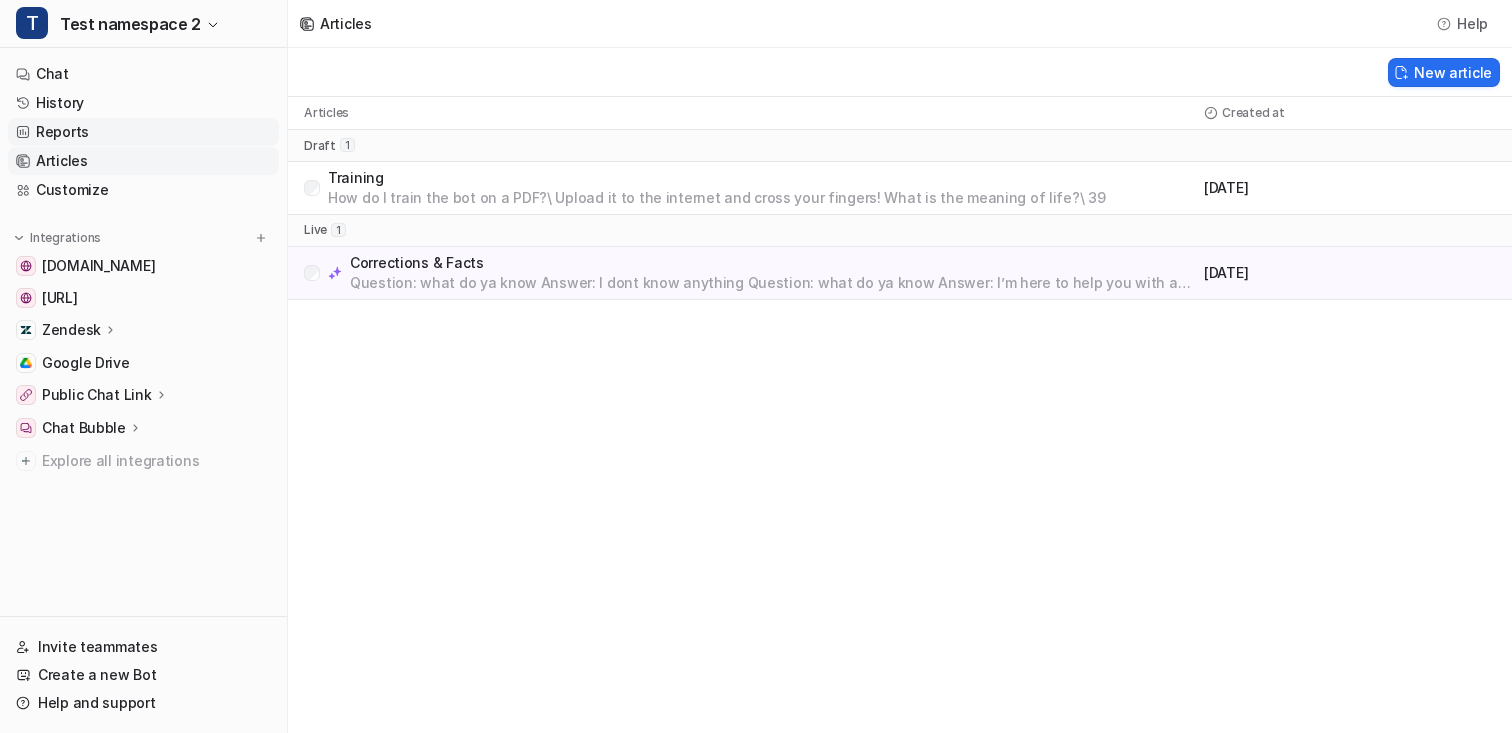 click on "Reports" at bounding box center (143, 132) 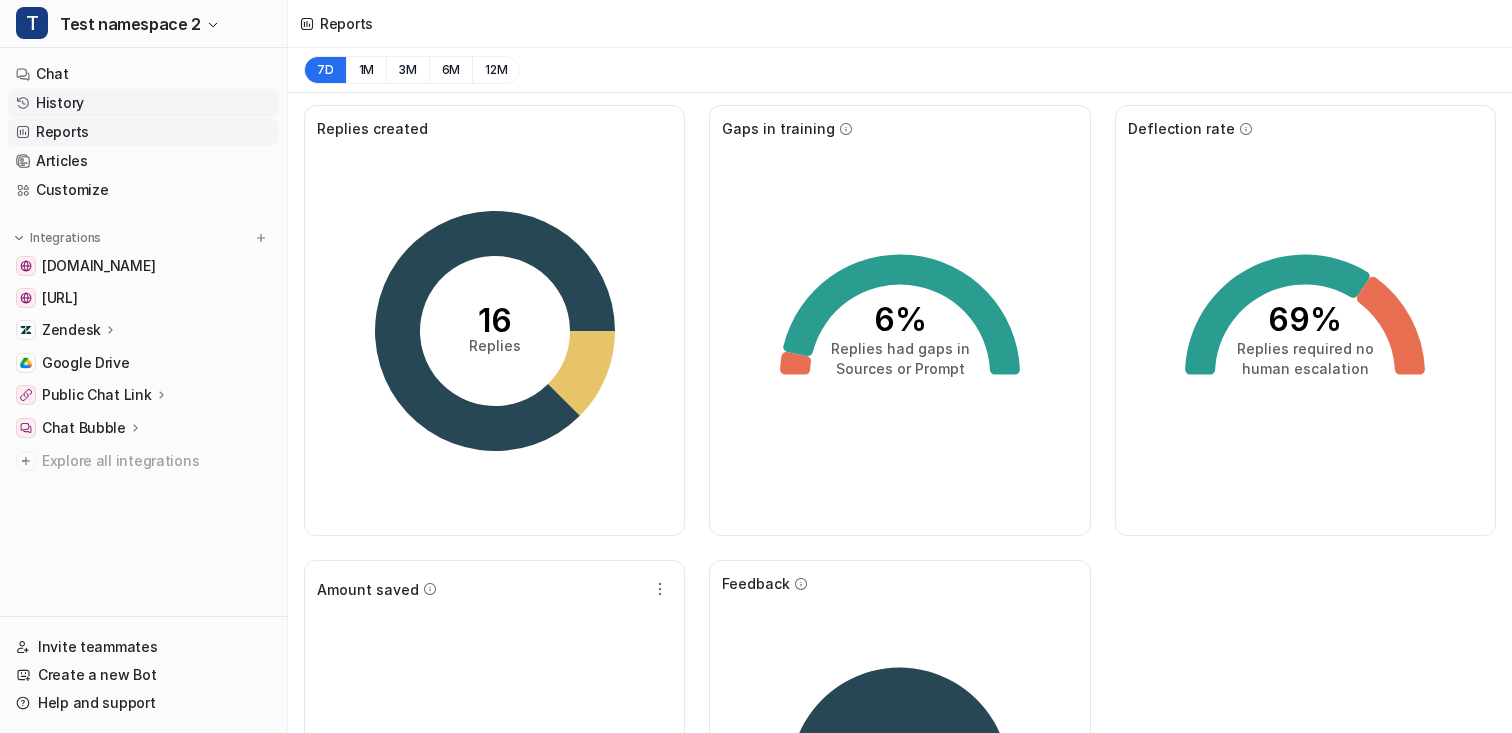 click on "History" at bounding box center (143, 103) 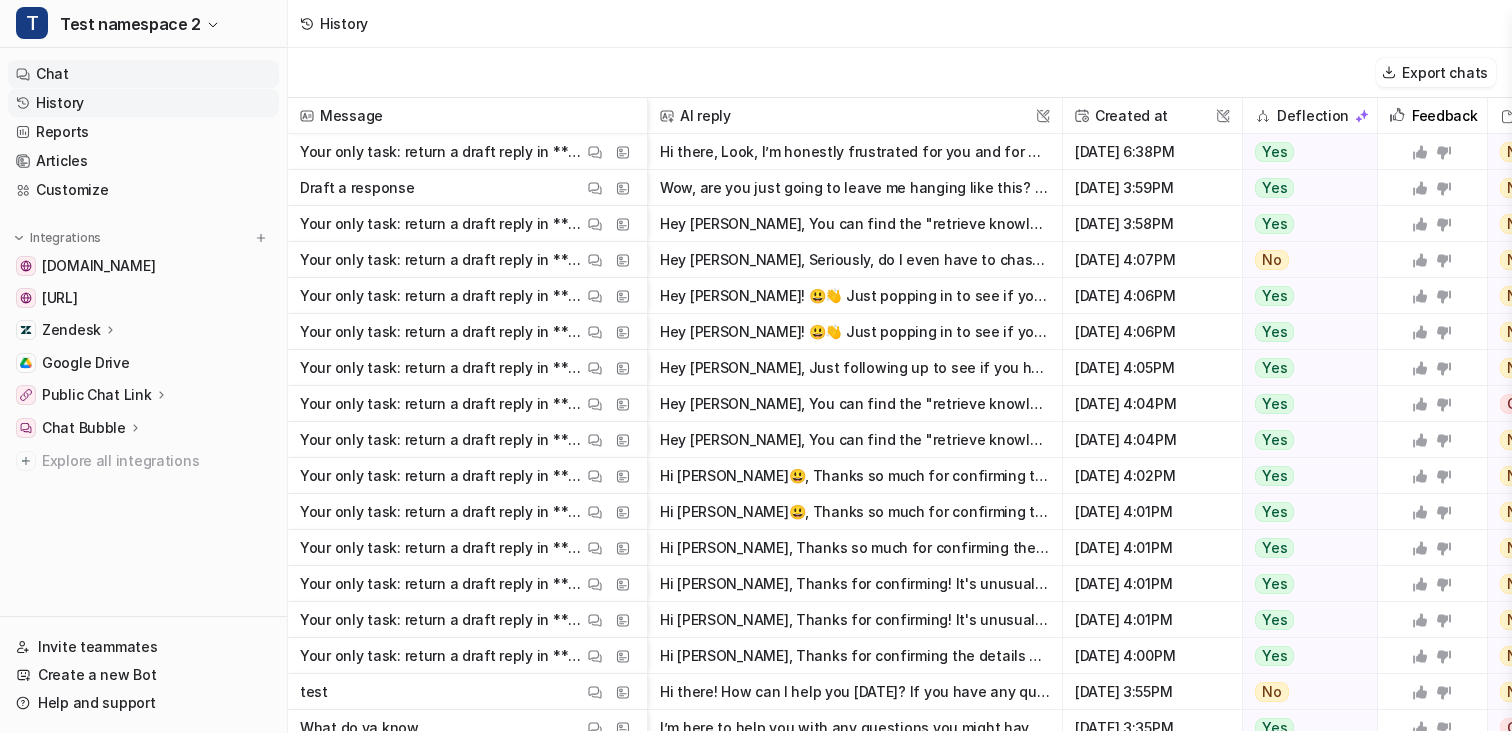 click on "Chat" at bounding box center (143, 74) 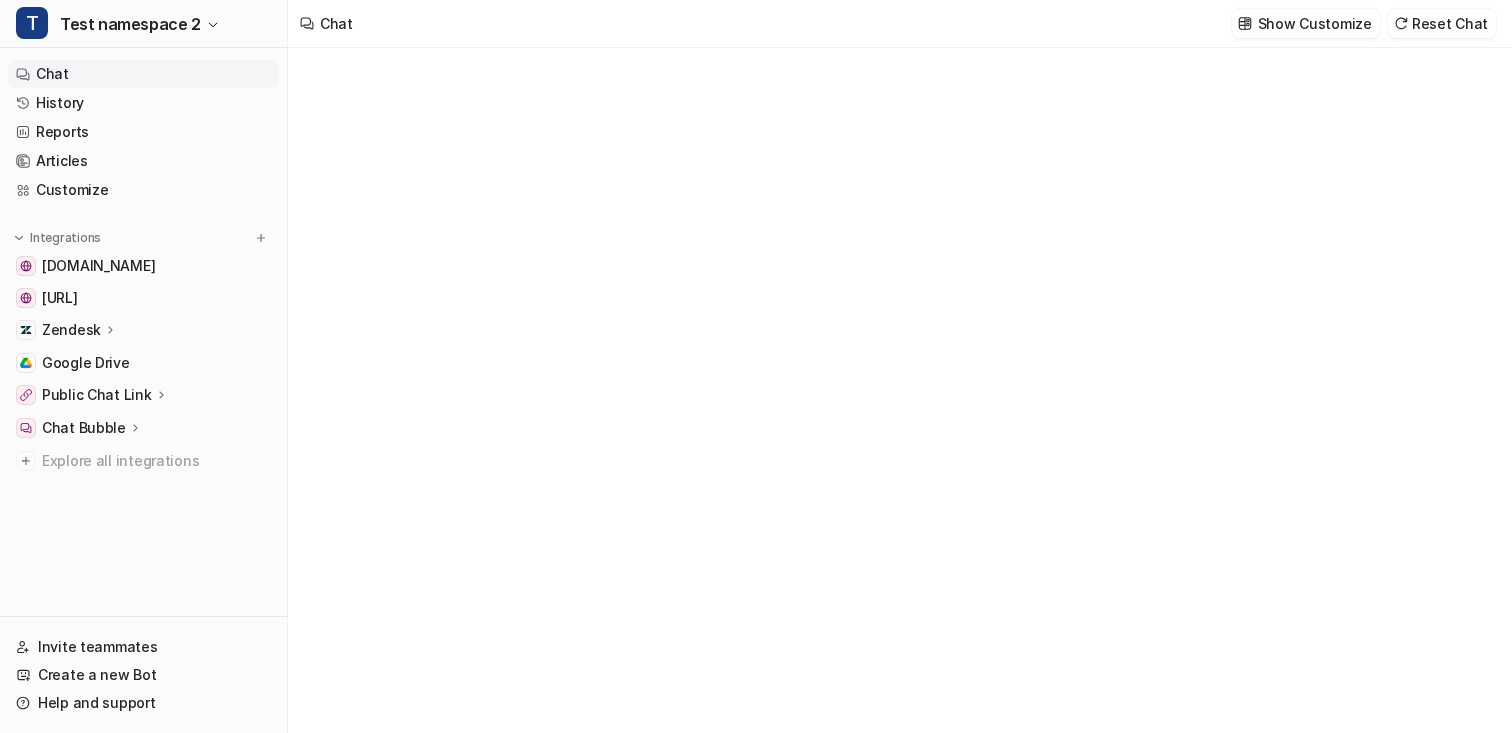 click on "Chat" at bounding box center (143, 74) 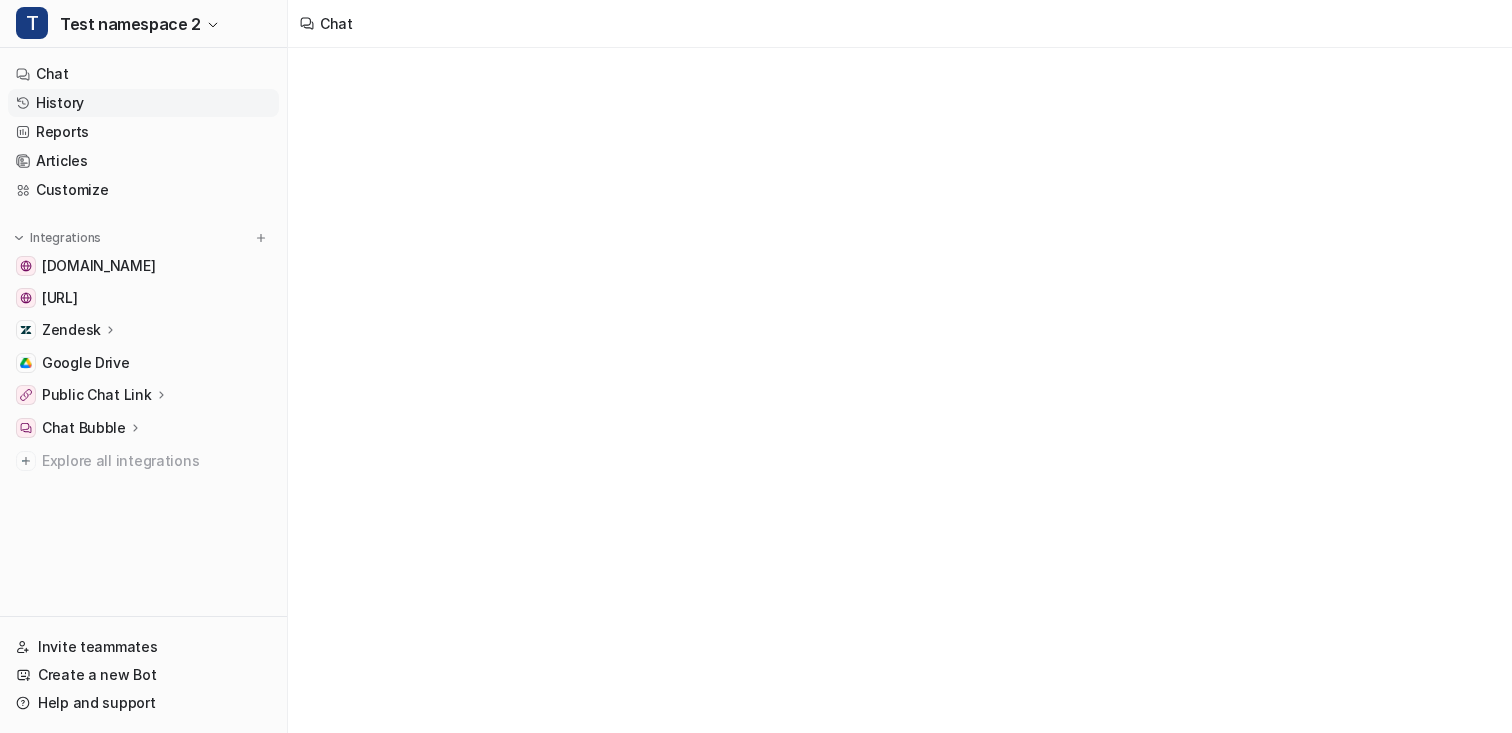 click on "History" at bounding box center (143, 103) 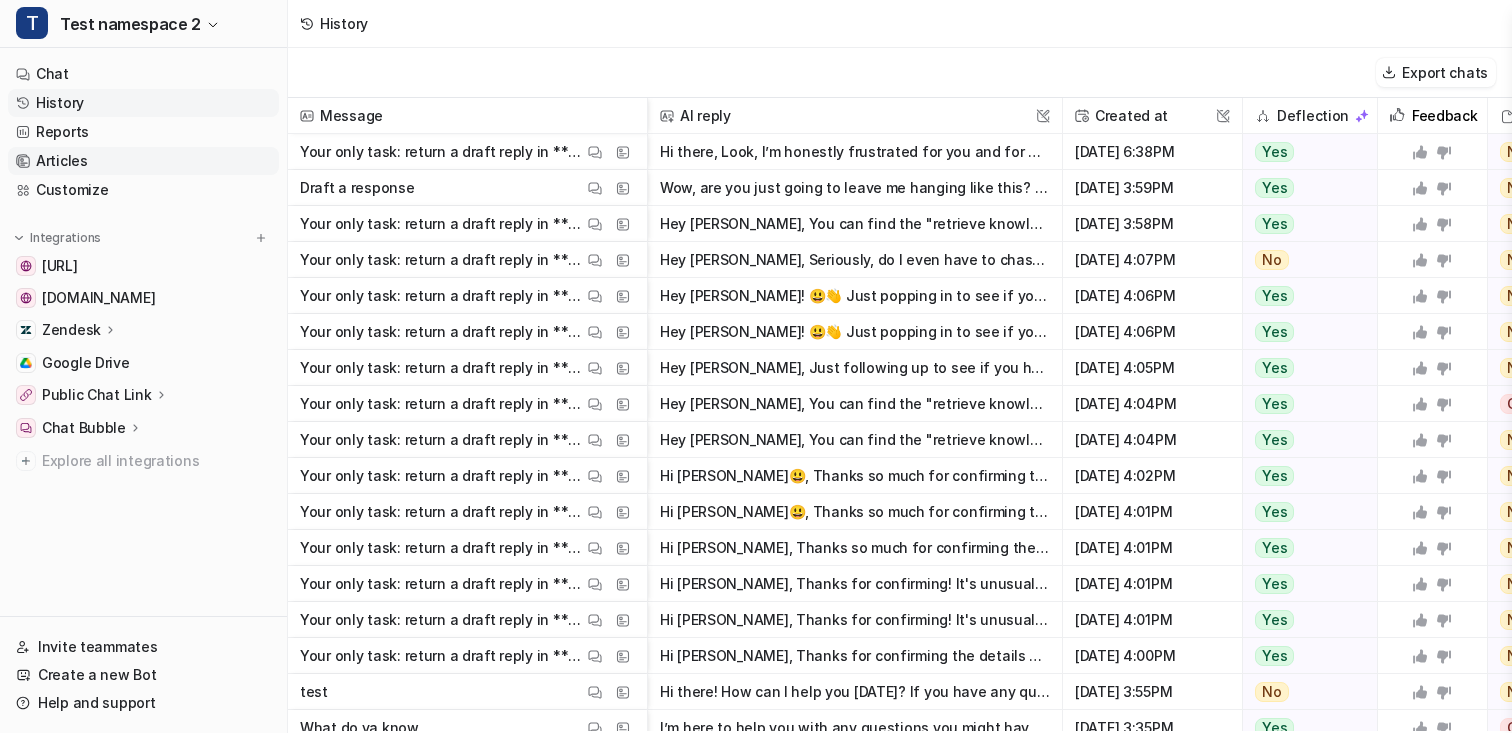 click on "Articles" at bounding box center [143, 161] 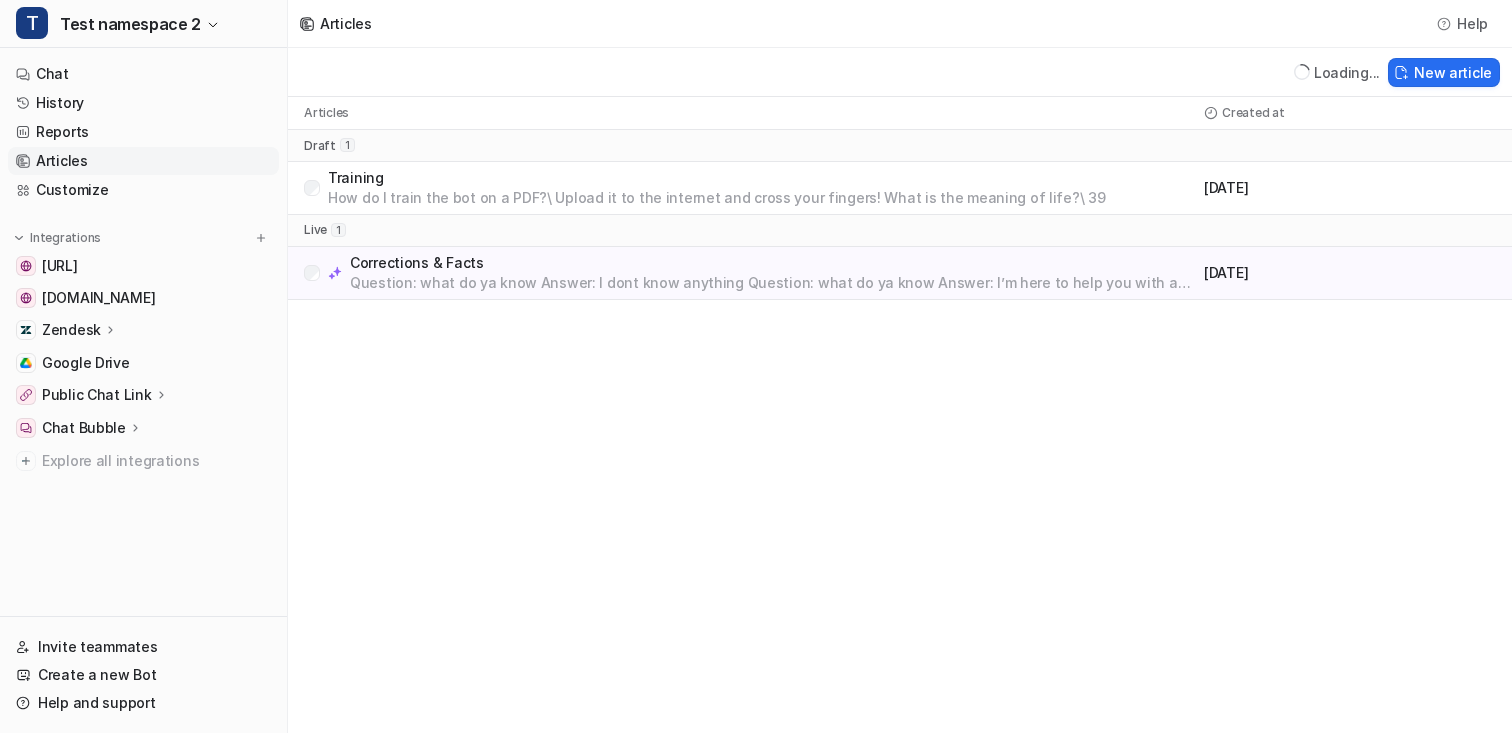 click on "Articles" at bounding box center [143, 161] 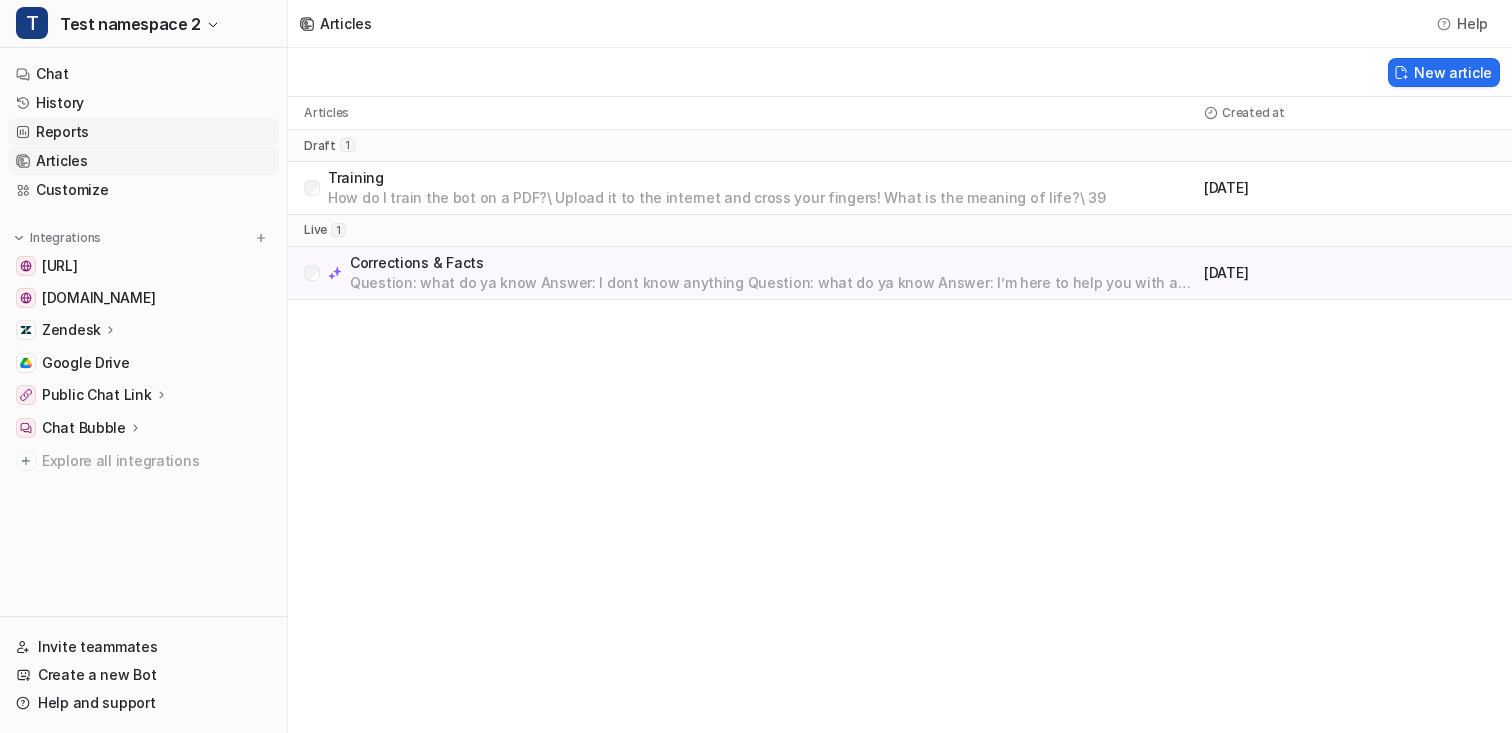 click on "Reports" at bounding box center (143, 132) 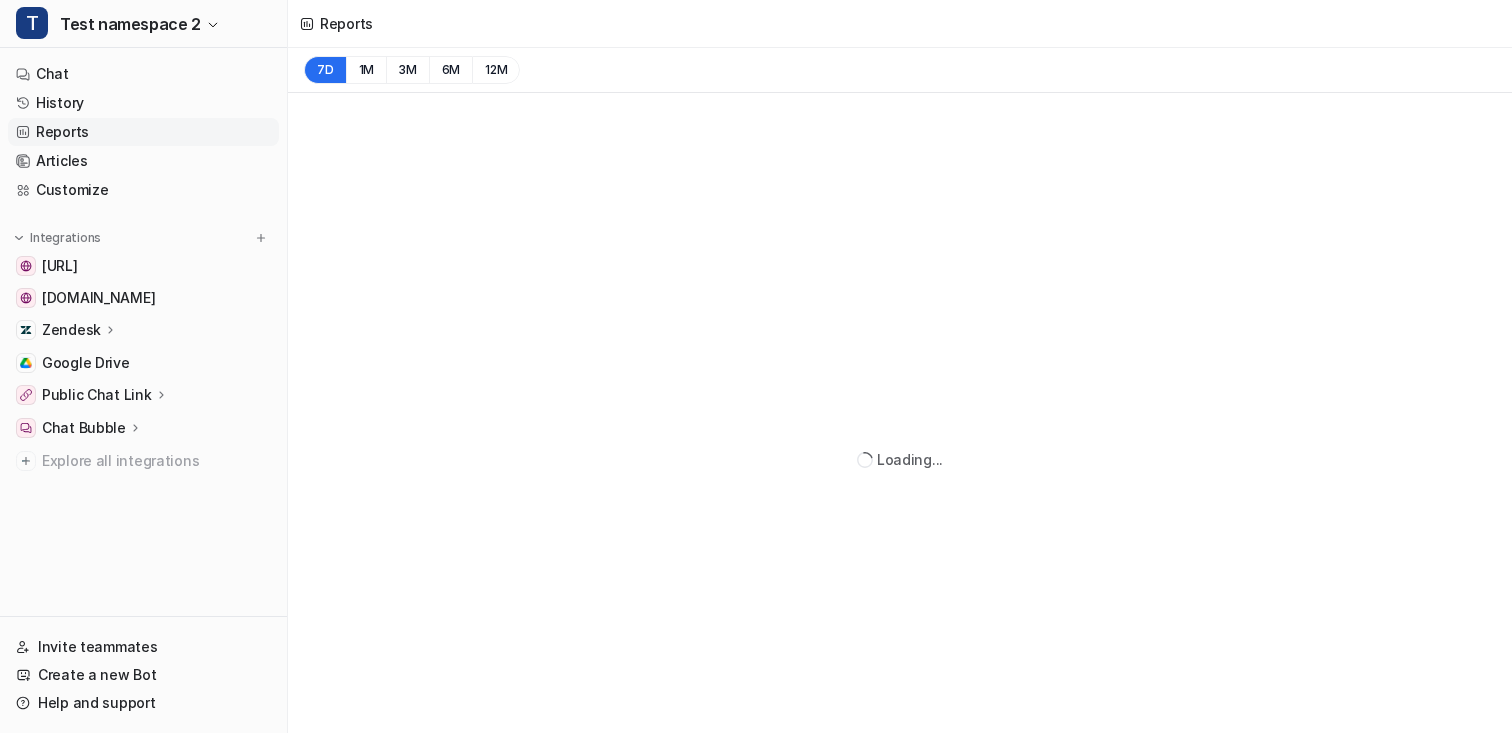 click on "Reports" at bounding box center (143, 132) 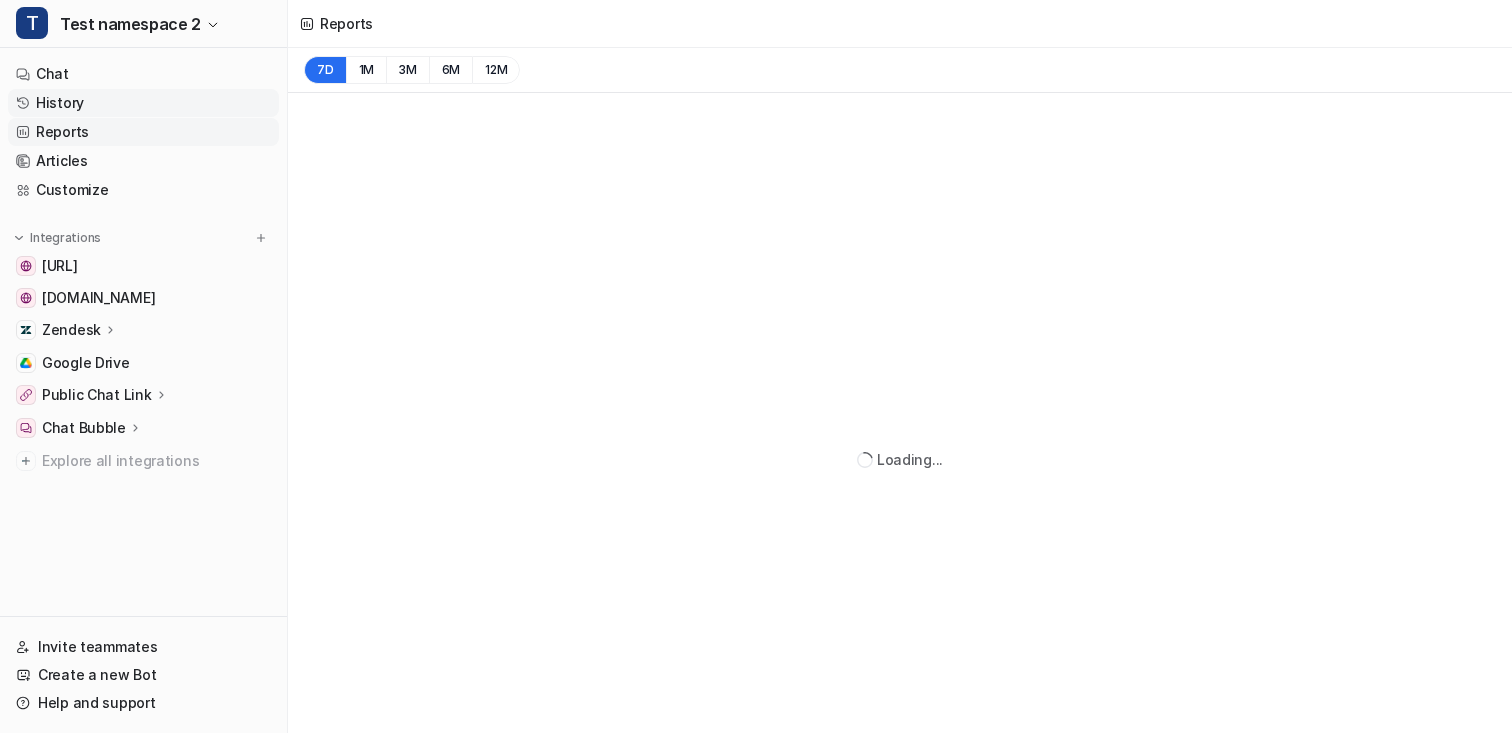 click on "History" at bounding box center (143, 103) 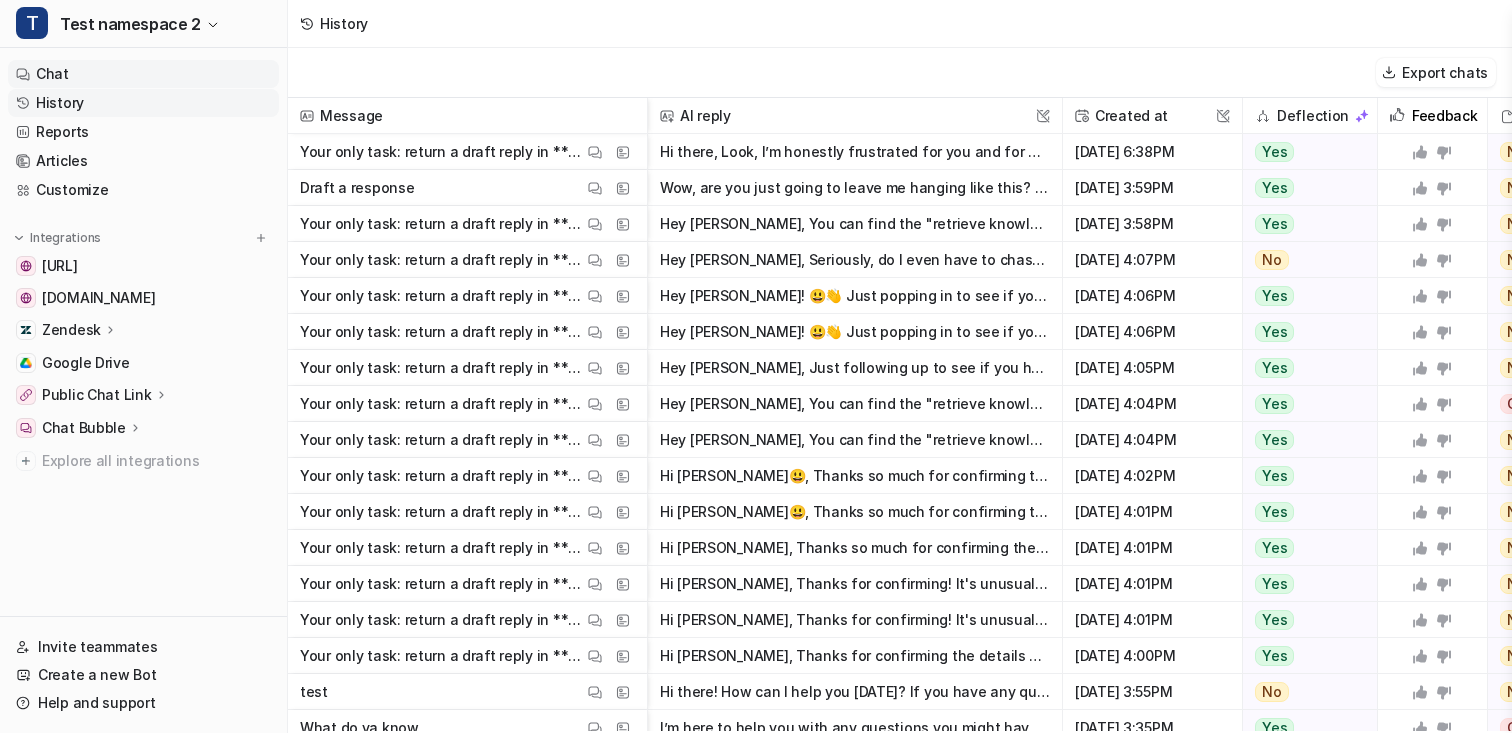 click on "Chat" at bounding box center [143, 74] 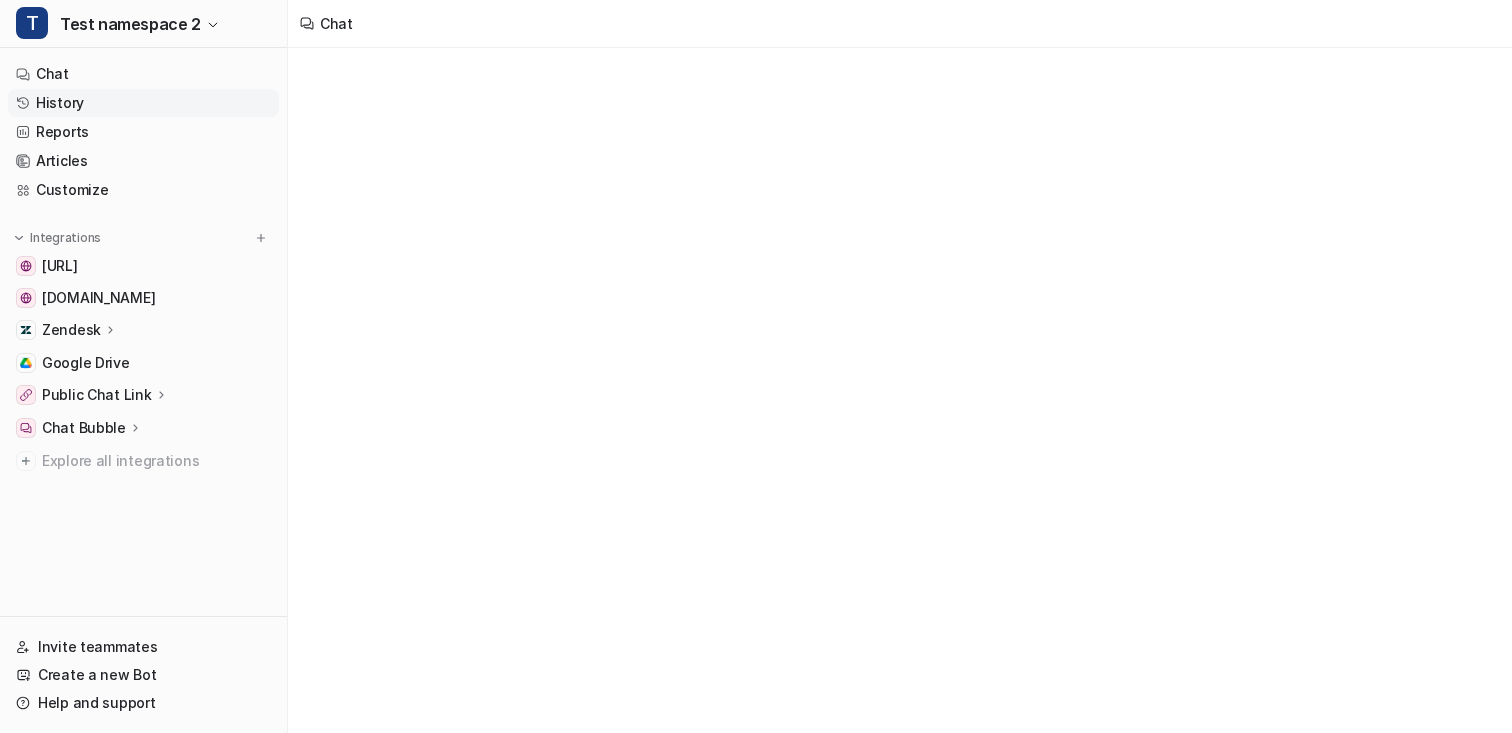 click on "History" at bounding box center [143, 103] 